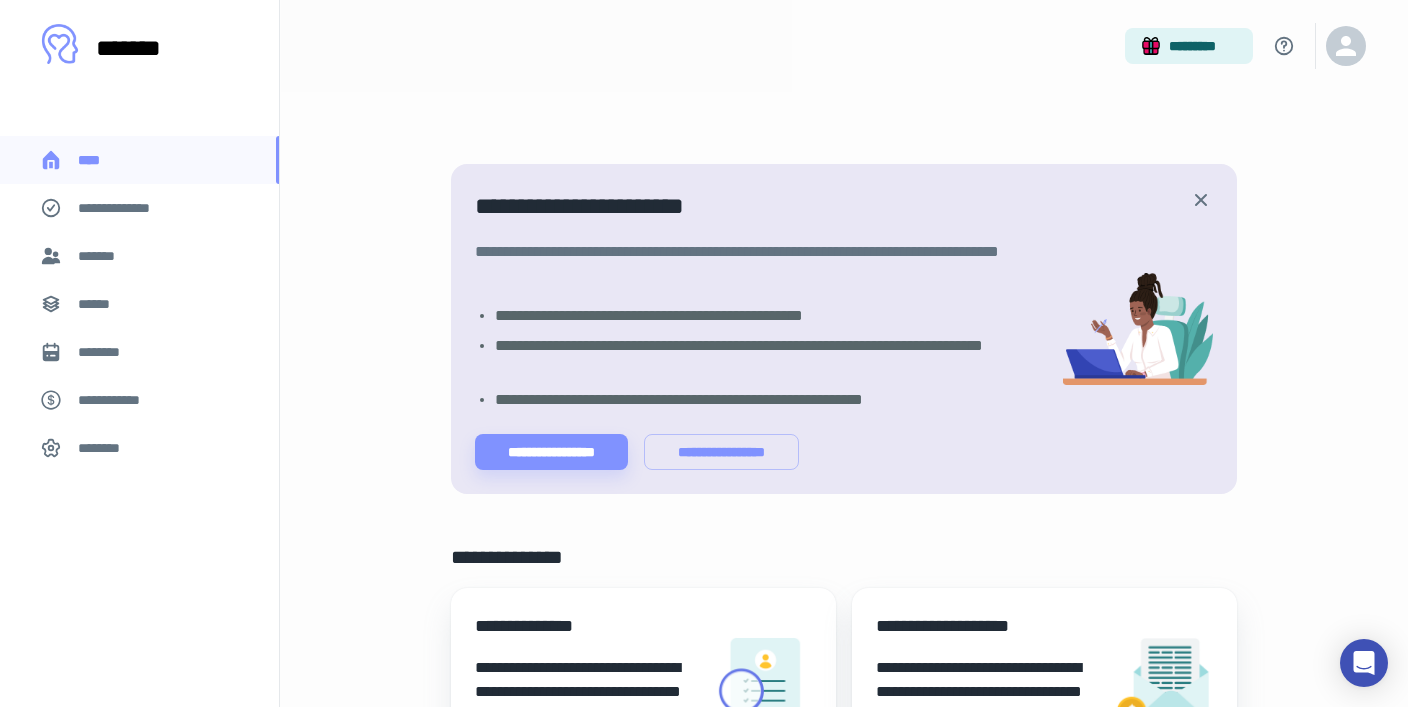 scroll, scrollTop: 21, scrollLeft: 0, axis: vertical 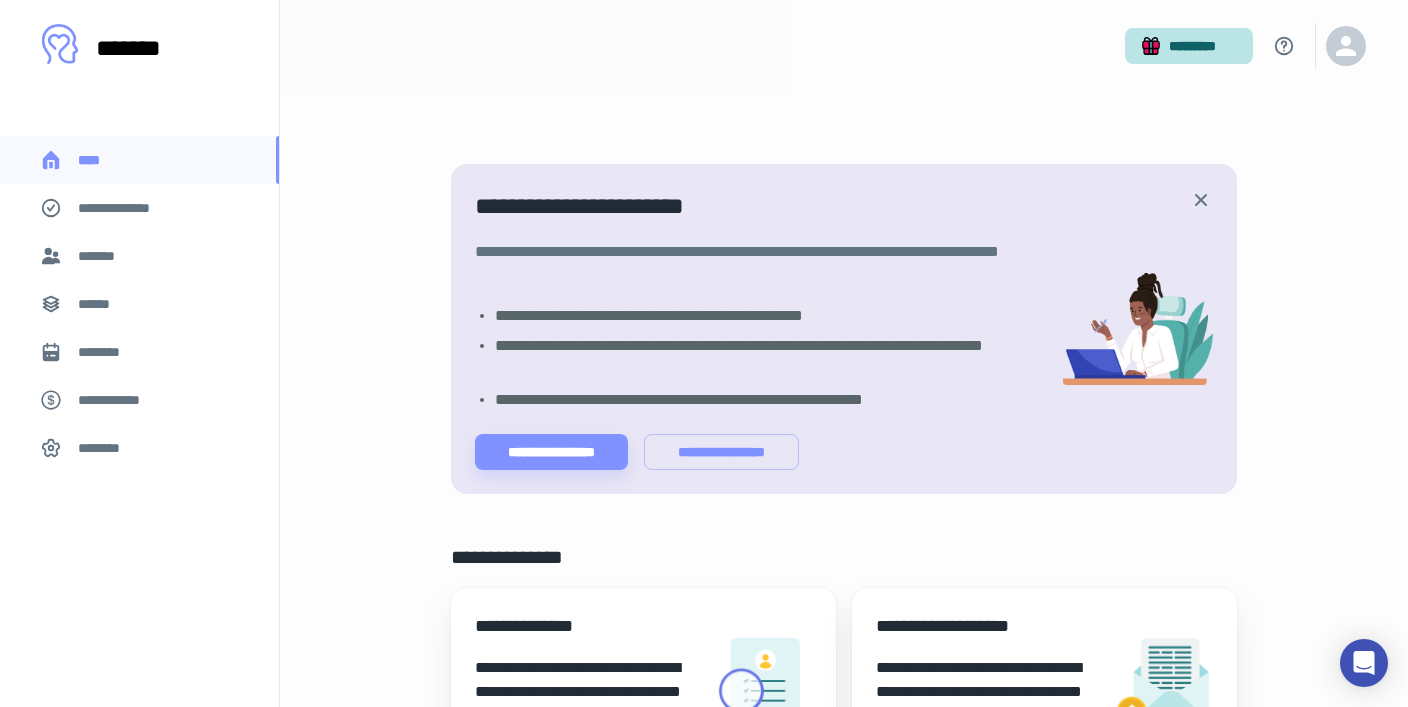 click on "*********" at bounding box center [1189, 46] 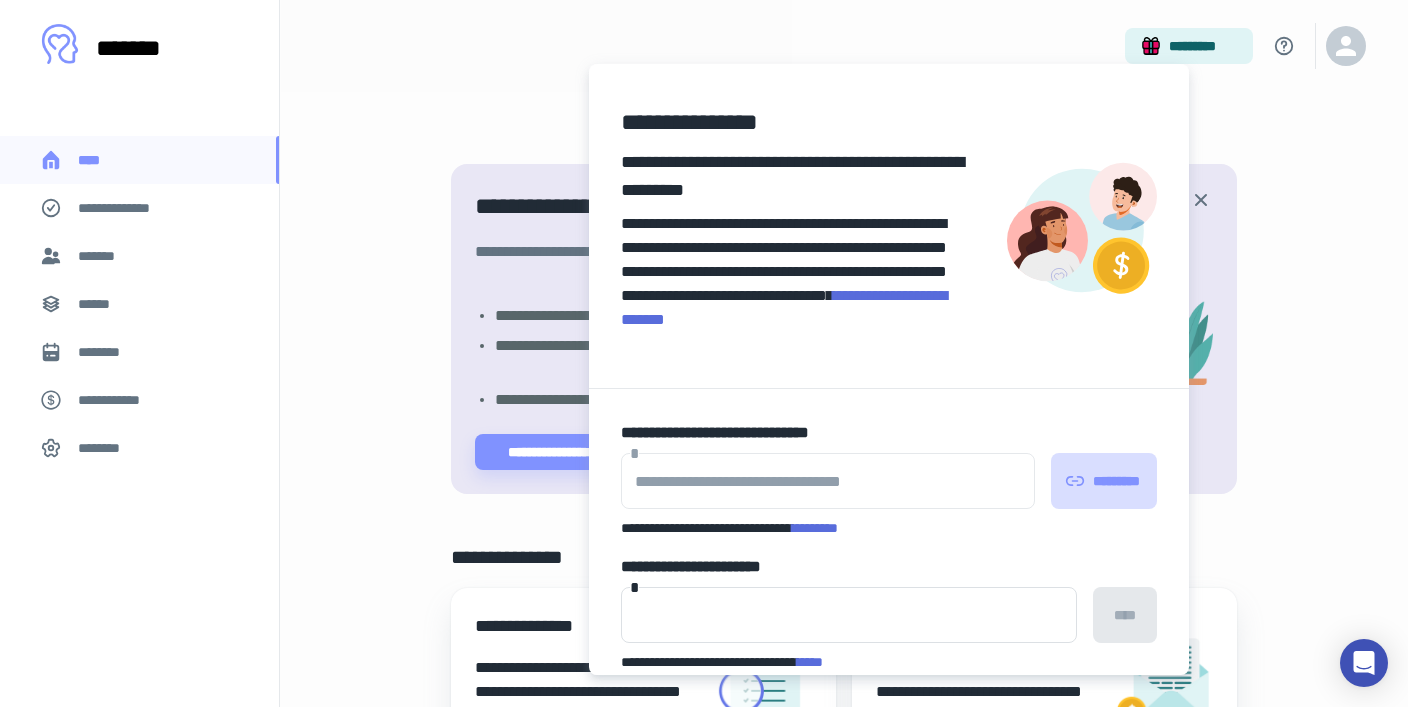 click on "*********" at bounding box center (1104, 481) 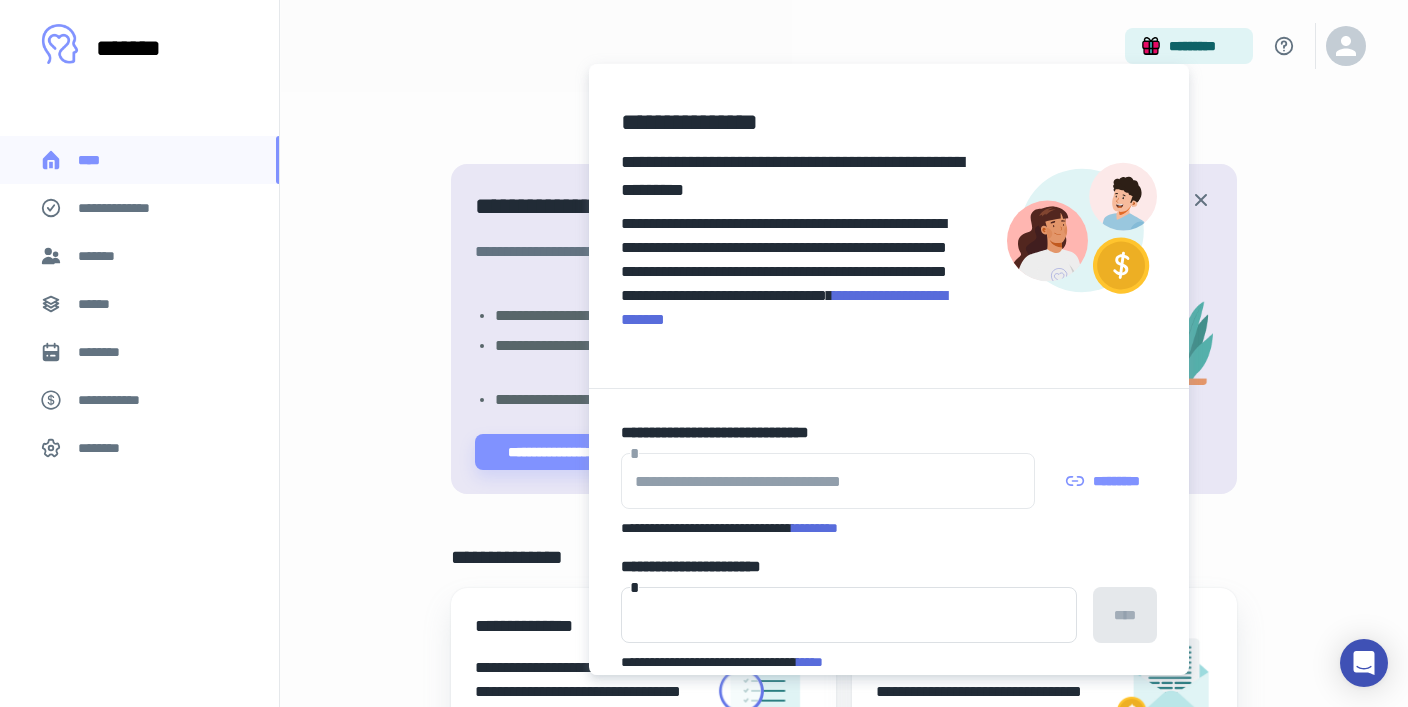 click on "**********" at bounding box center [889, 547] 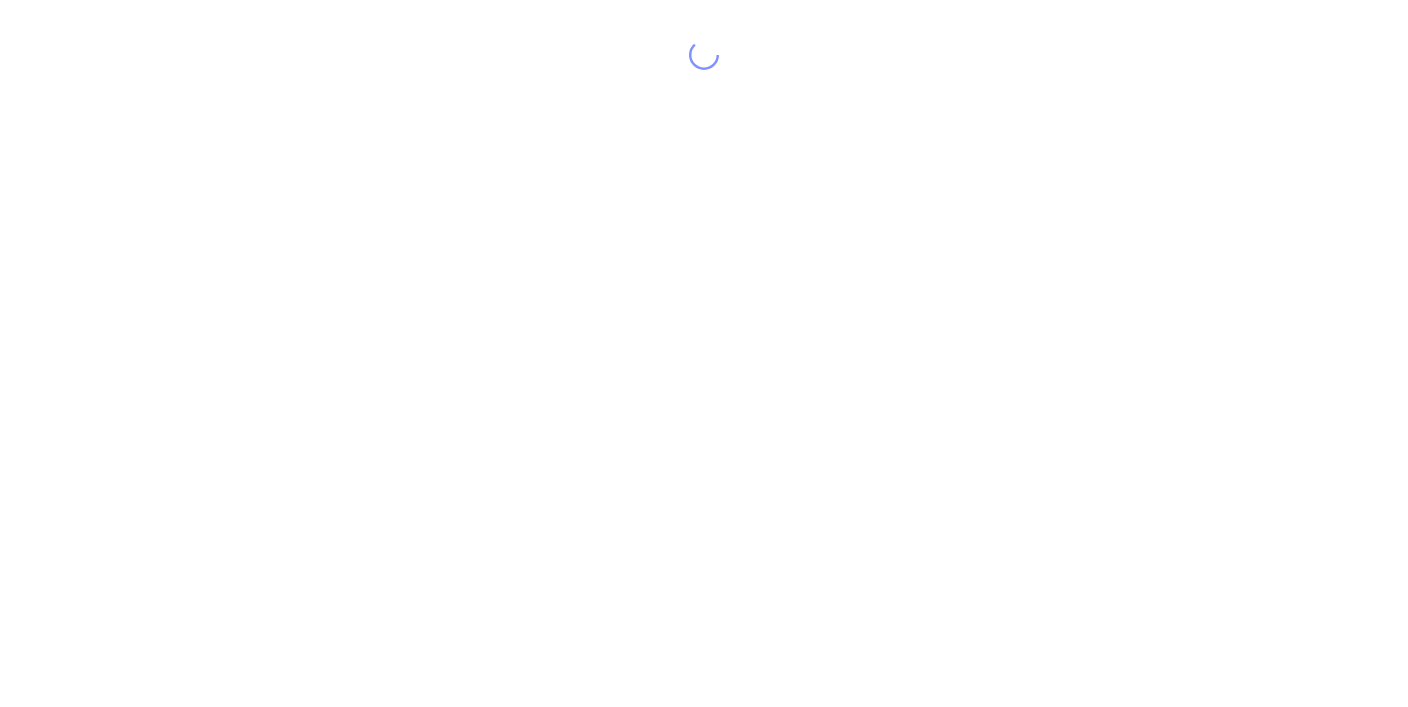 scroll, scrollTop: 0, scrollLeft: 0, axis: both 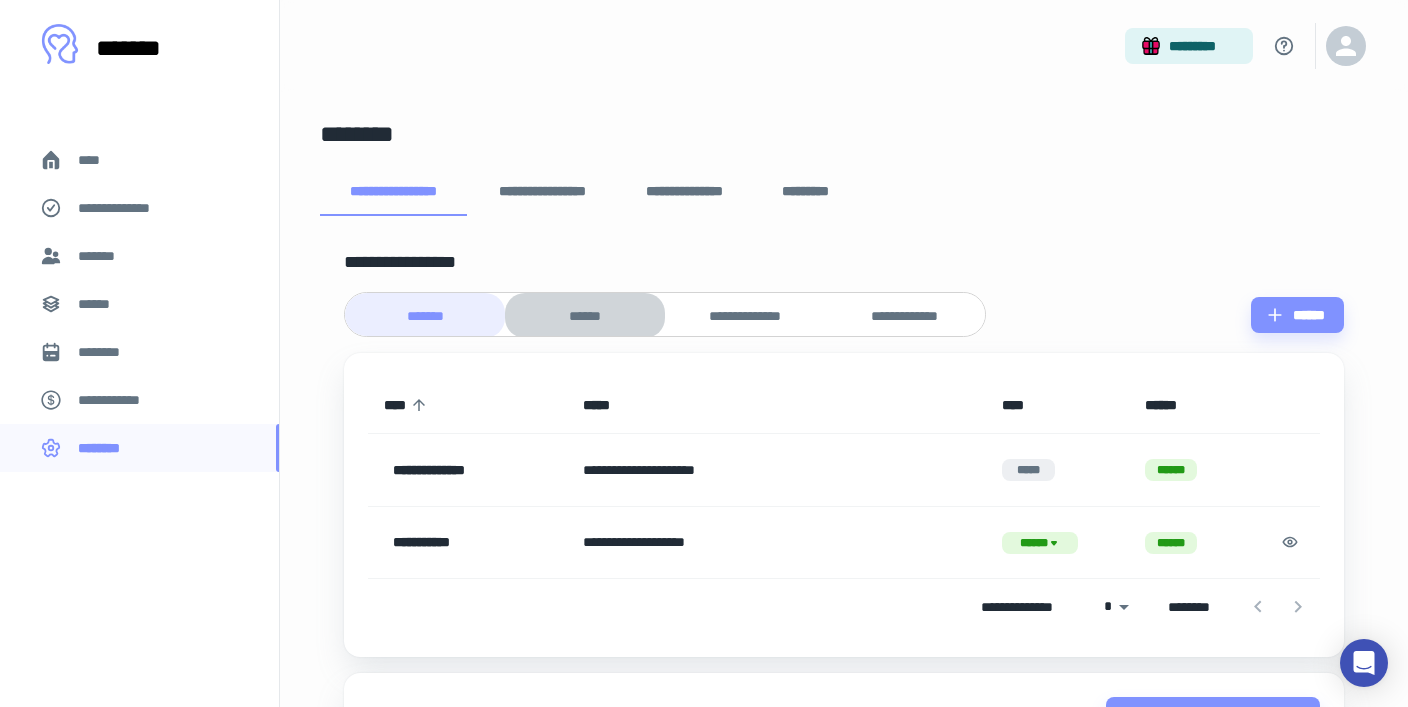 click on "******" at bounding box center [585, 316] 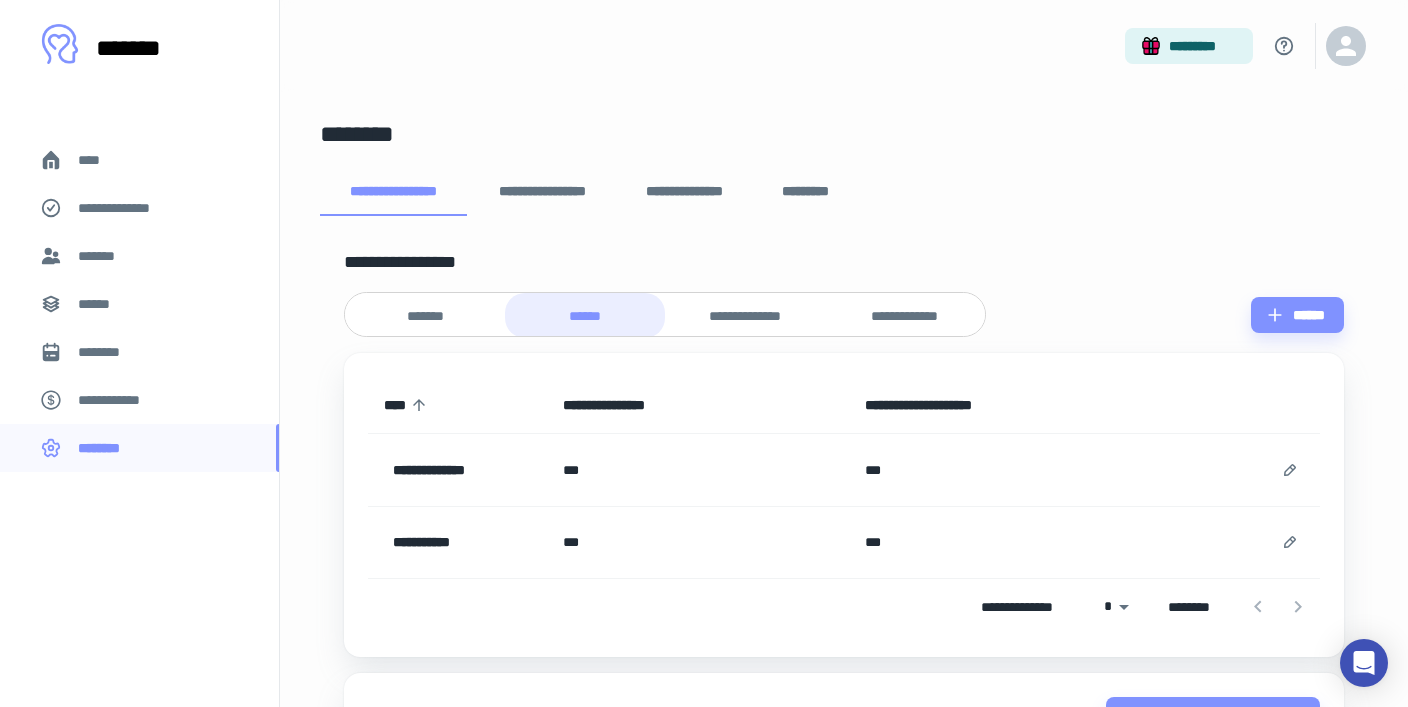 click on "**********" at bounding box center (745, 316) 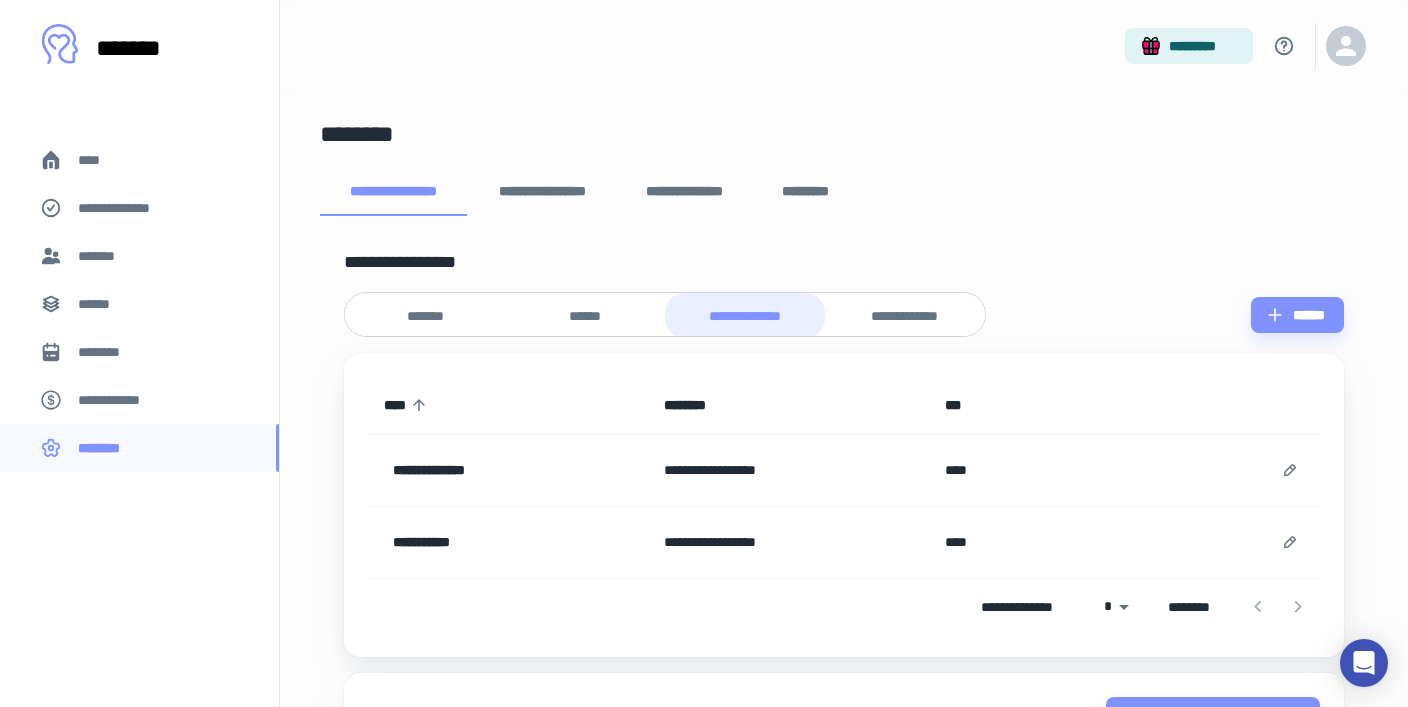 scroll, scrollTop: 0, scrollLeft: 0, axis: both 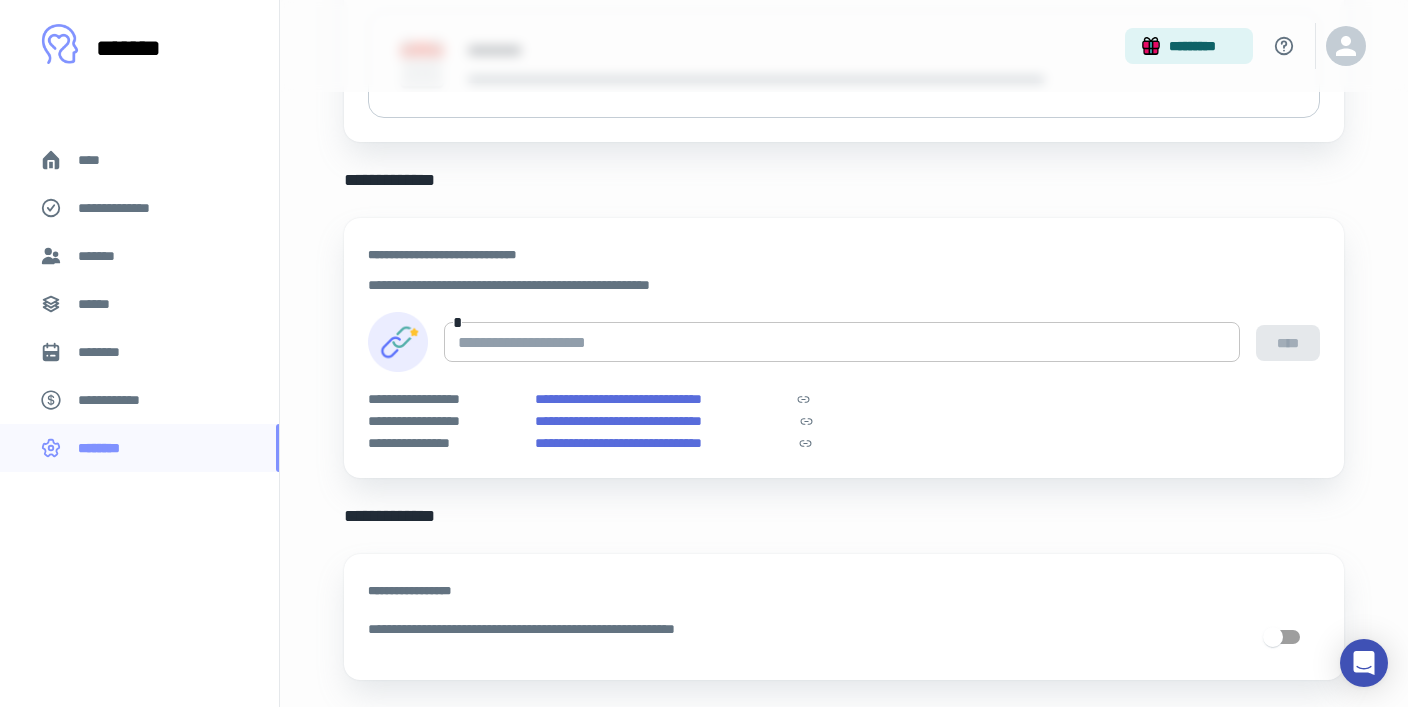 click at bounding box center [842, 342] 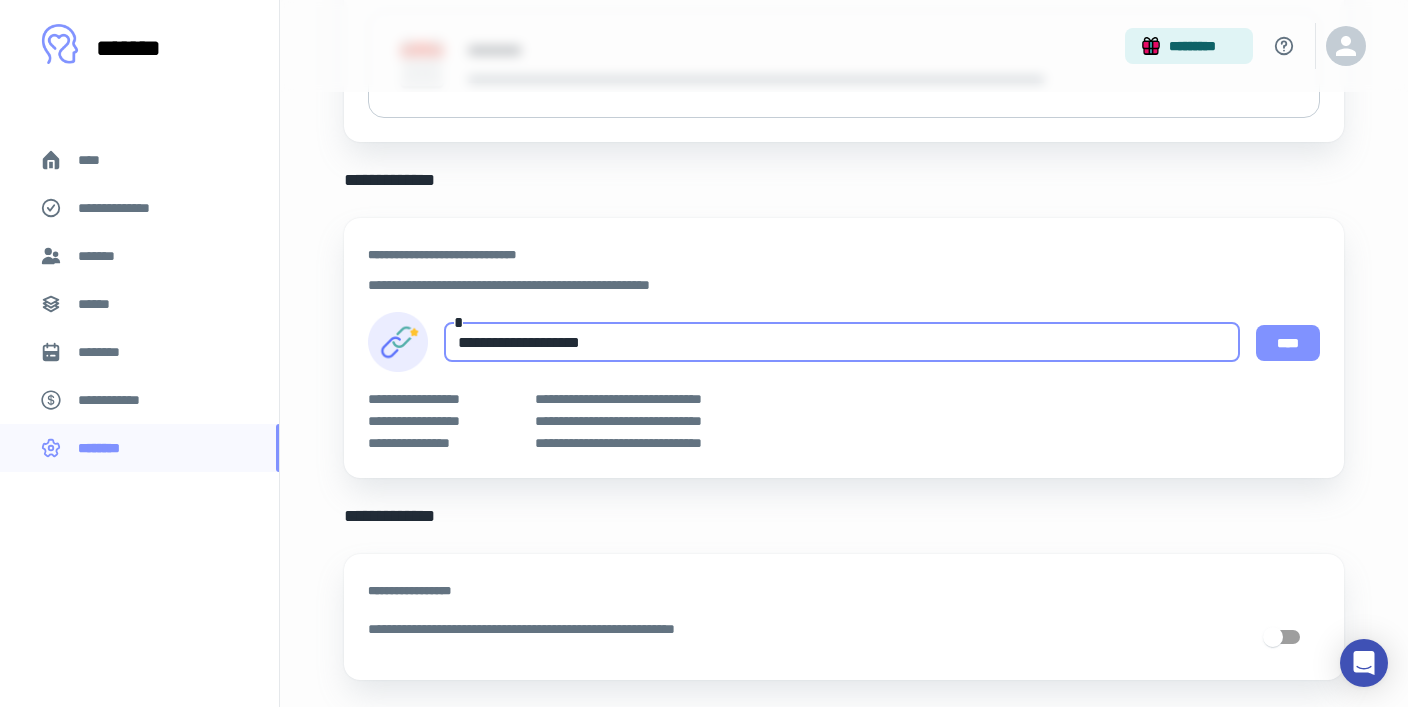 type on "**********" 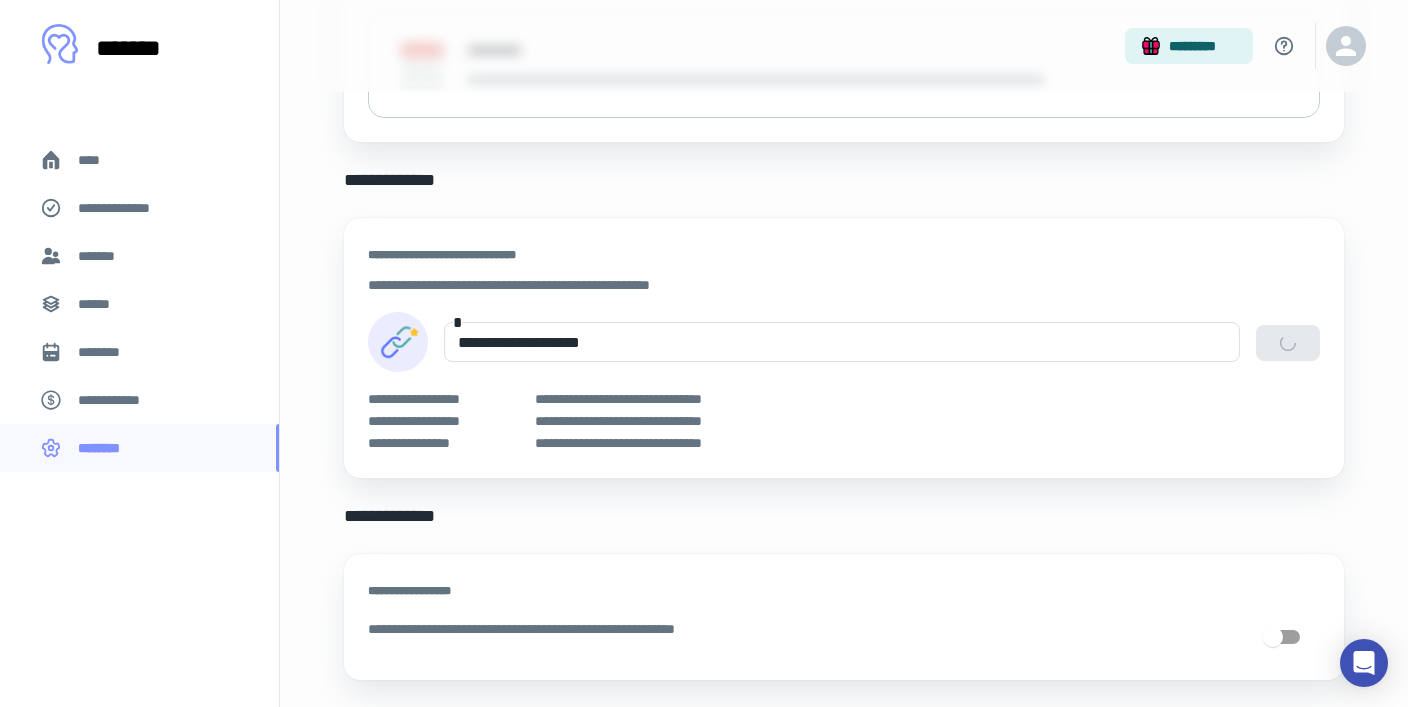 type 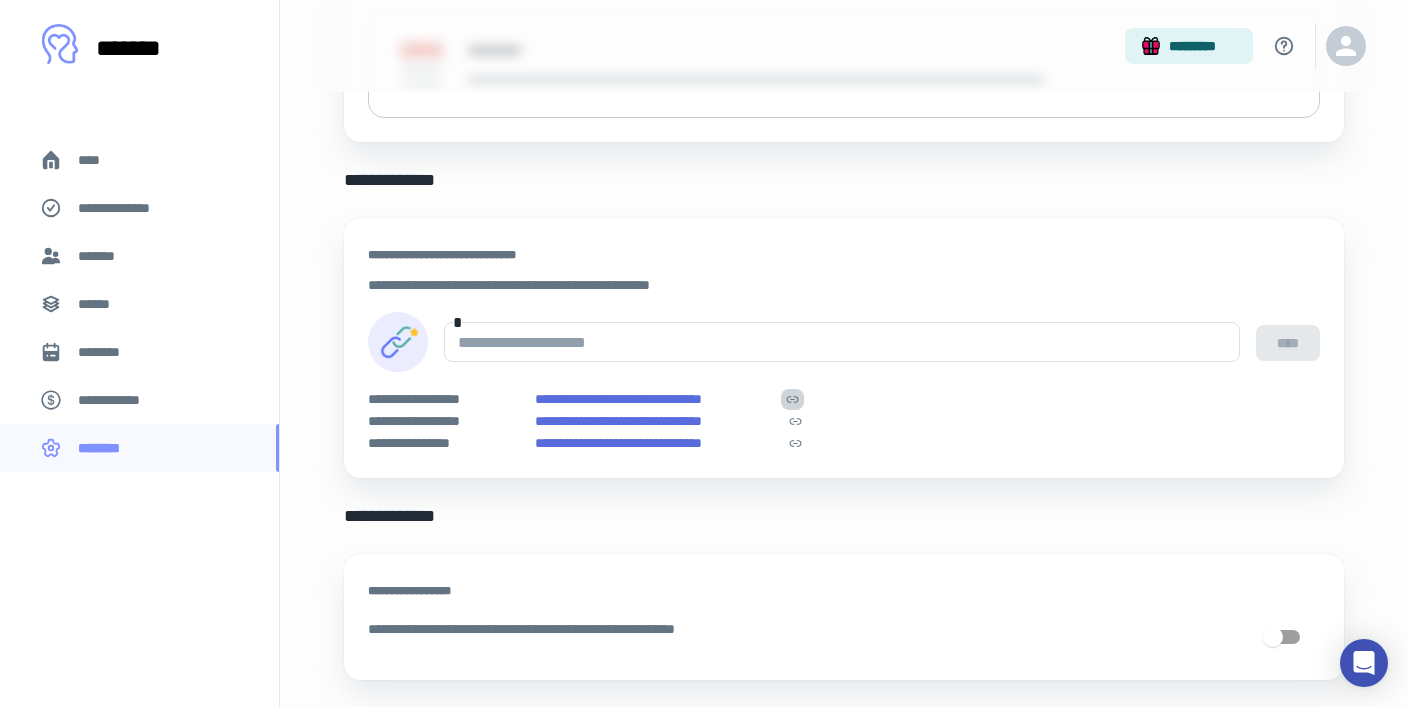 click 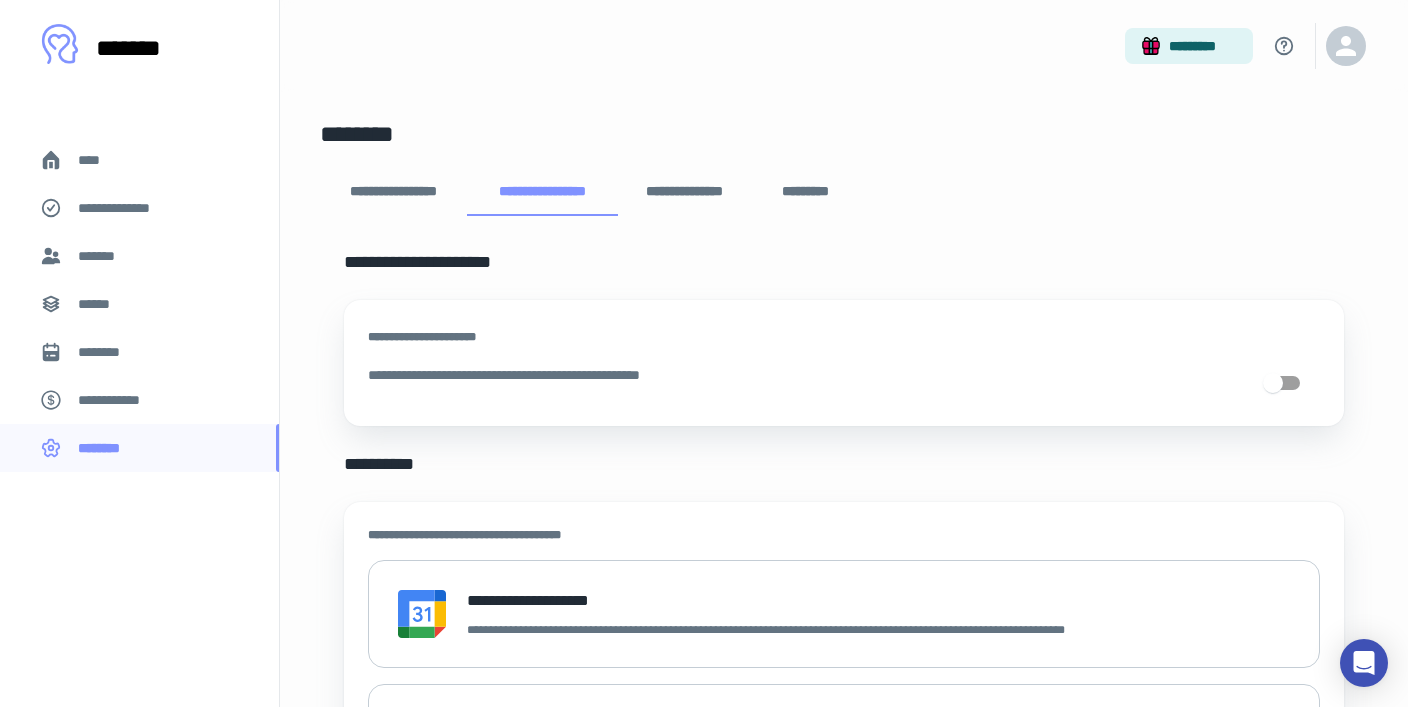 scroll, scrollTop: 0, scrollLeft: 0, axis: both 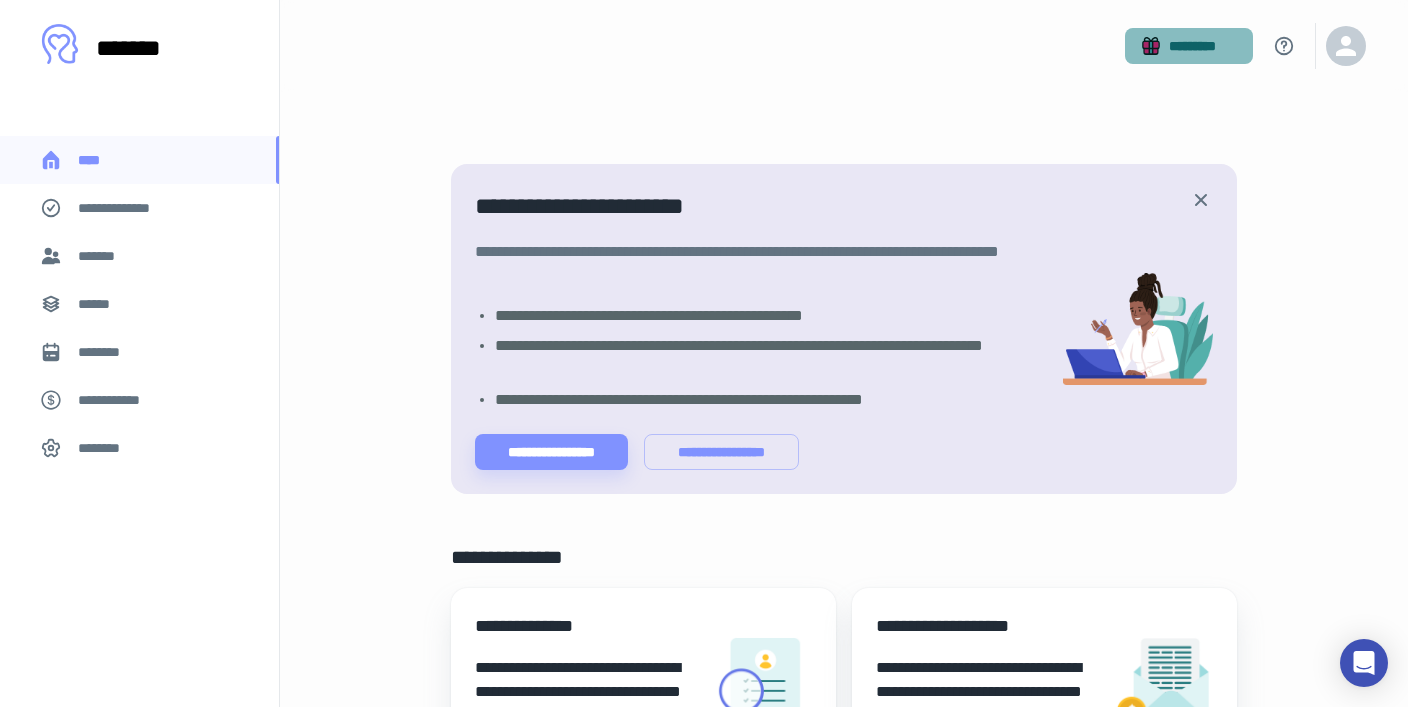 click on "*********" at bounding box center (1189, 46) 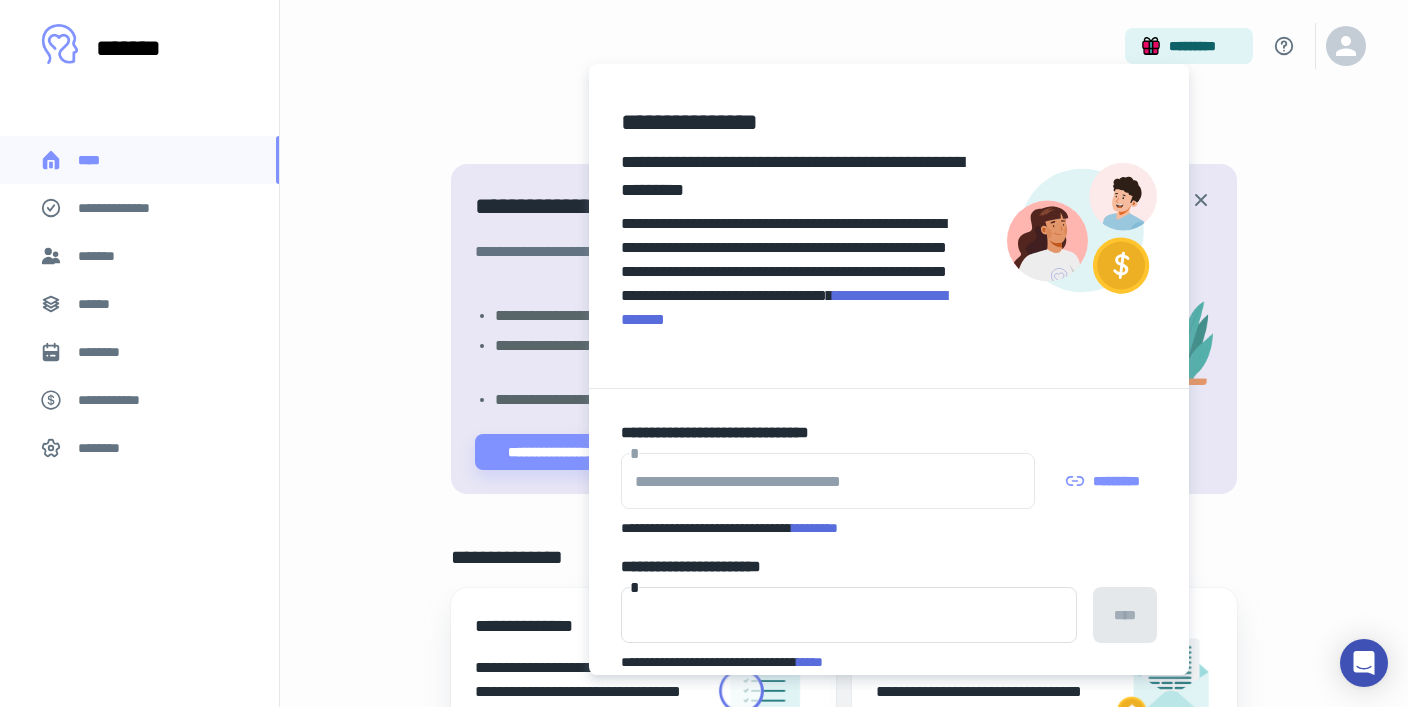 click at bounding box center [704, 353] 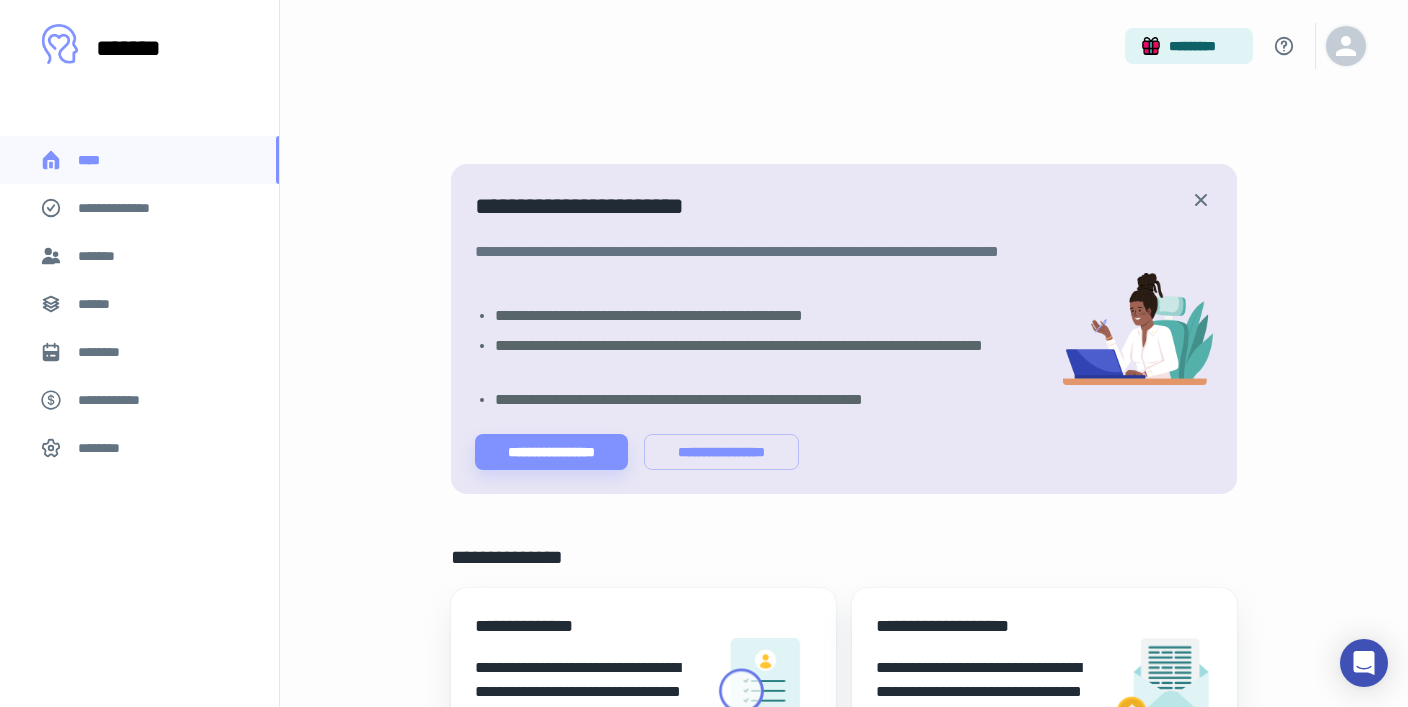 click 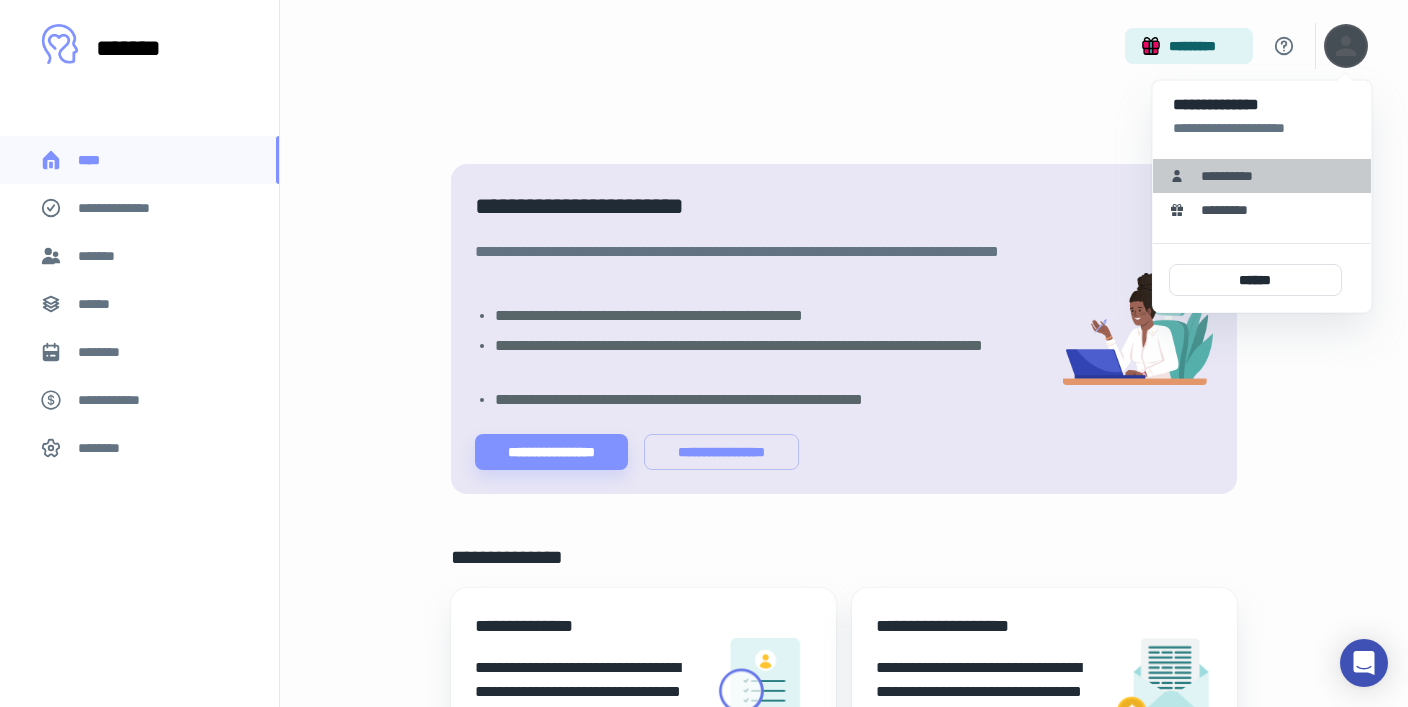click on "**********" at bounding box center (1234, 176) 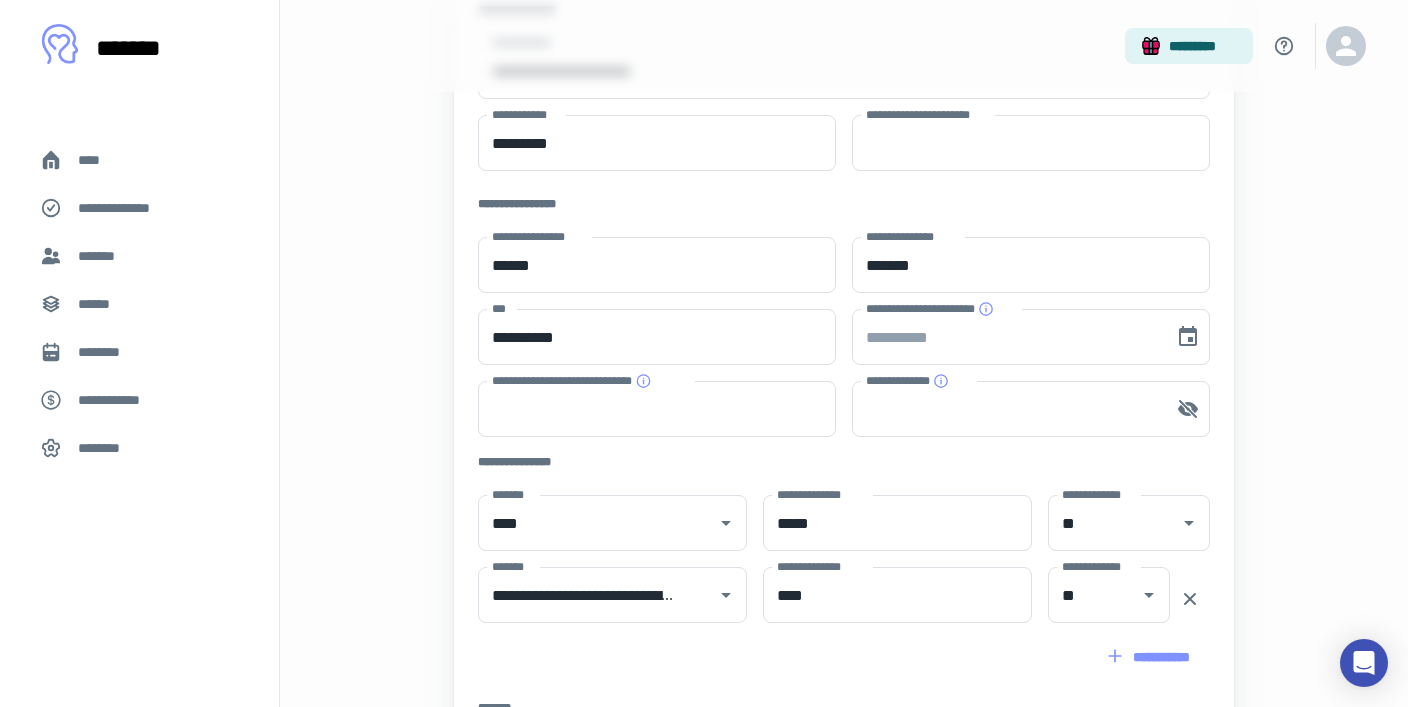 scroll, scrollTop: 168, scrollLeft: 0, axis: vertical 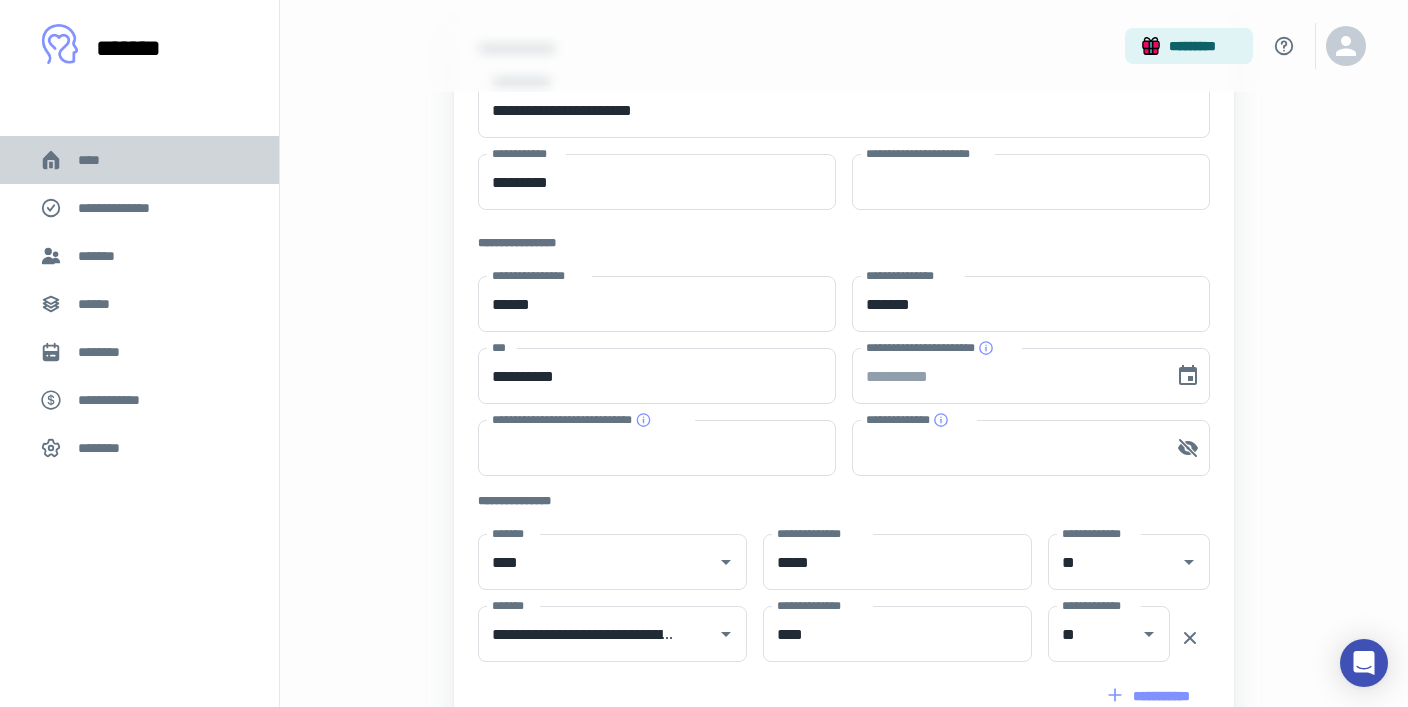 click on "****" at bounding box center [97, 160] 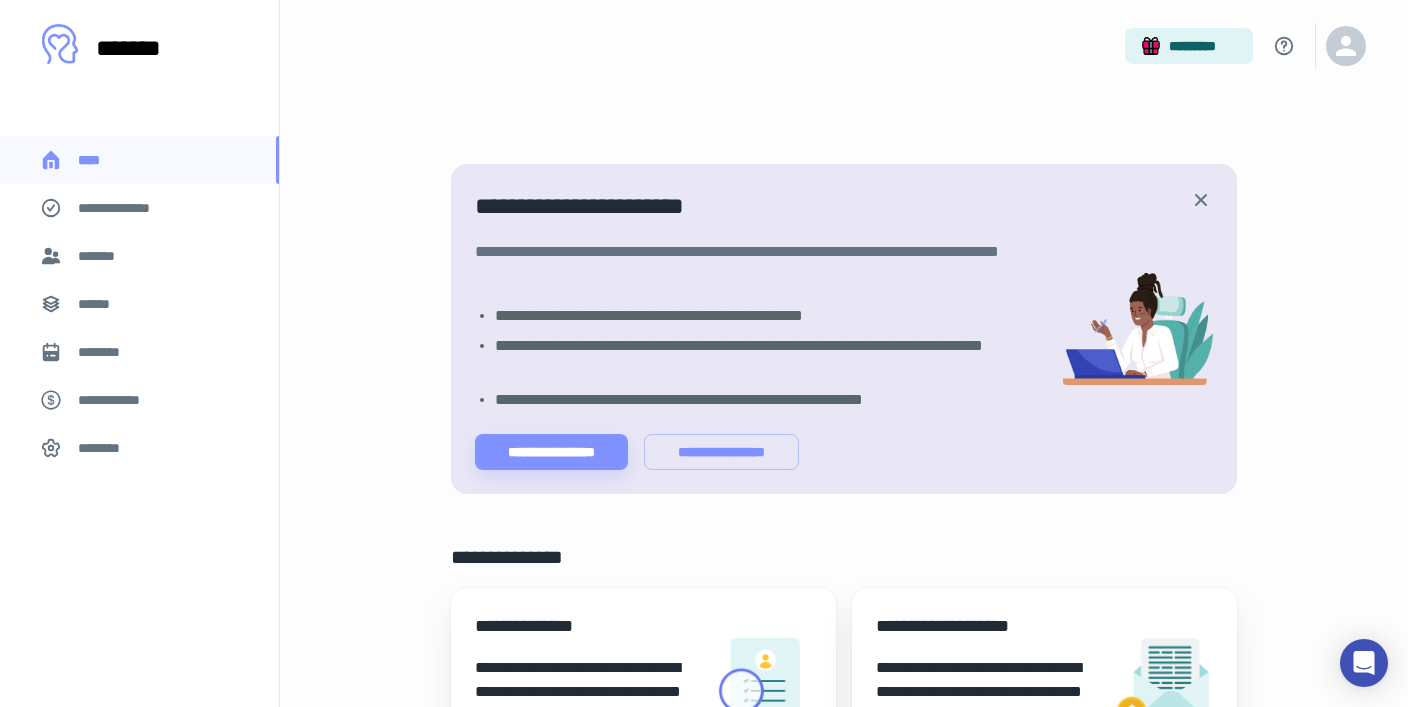 click on "**********" at bounding box center (119, 400) 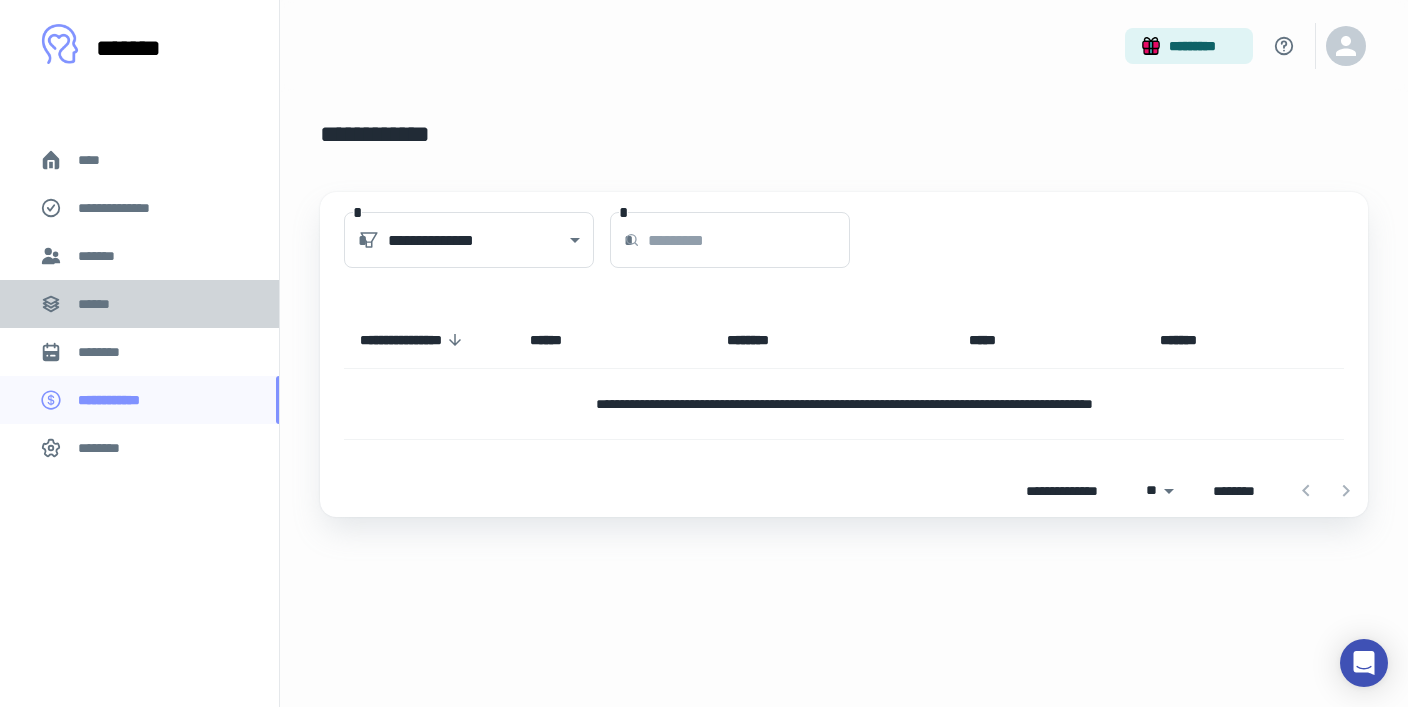 click on "******" at bounding box center [100, 304] 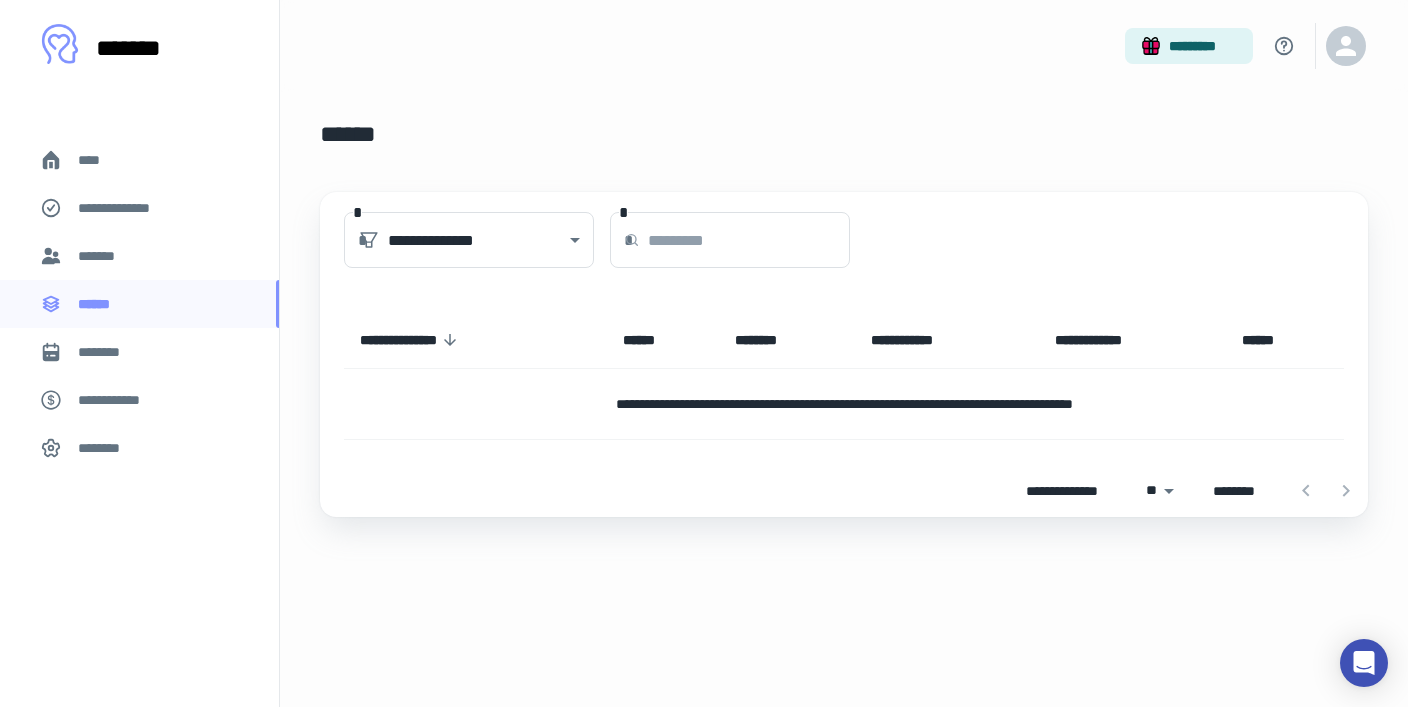 click on "********" at bounding box center [105, 448] 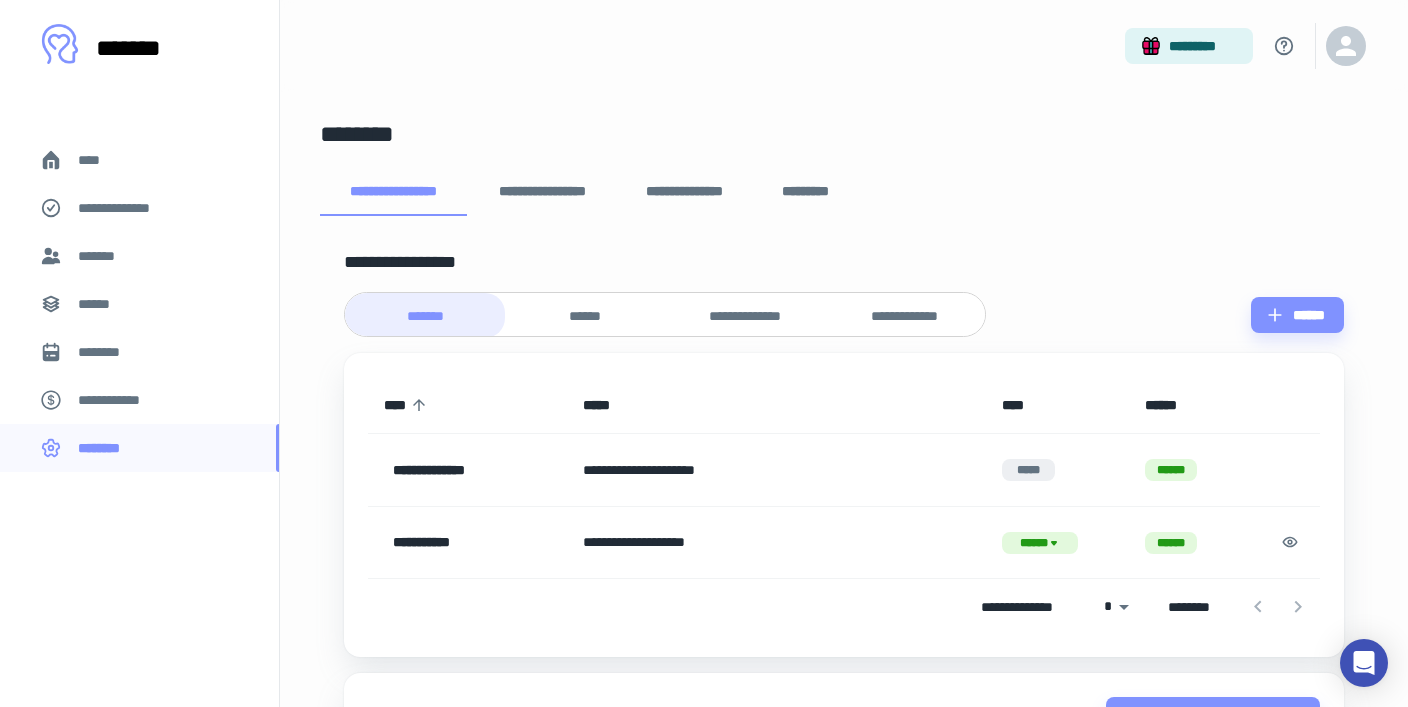 click on "**********" at bounding box center [685, 192] 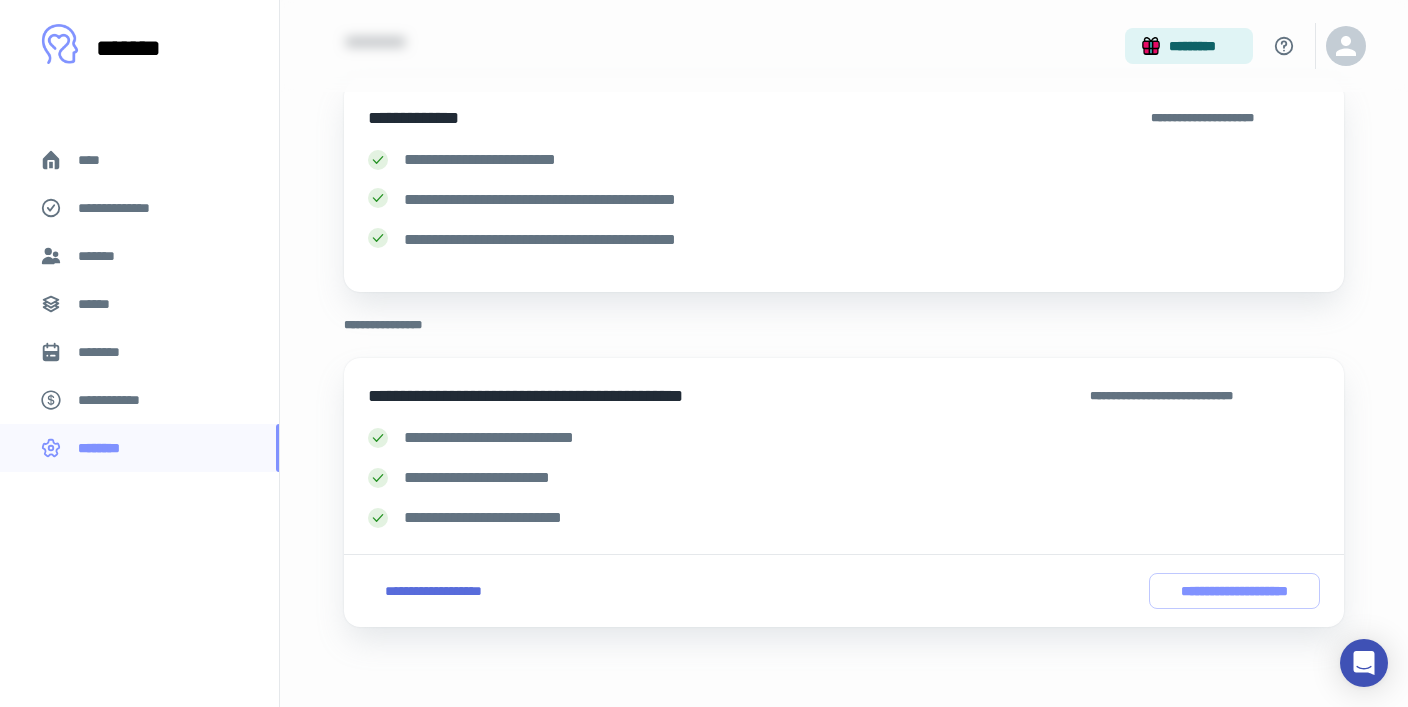 scroll, scrollTop: 220, scrollLeft: 0, axis: vertical 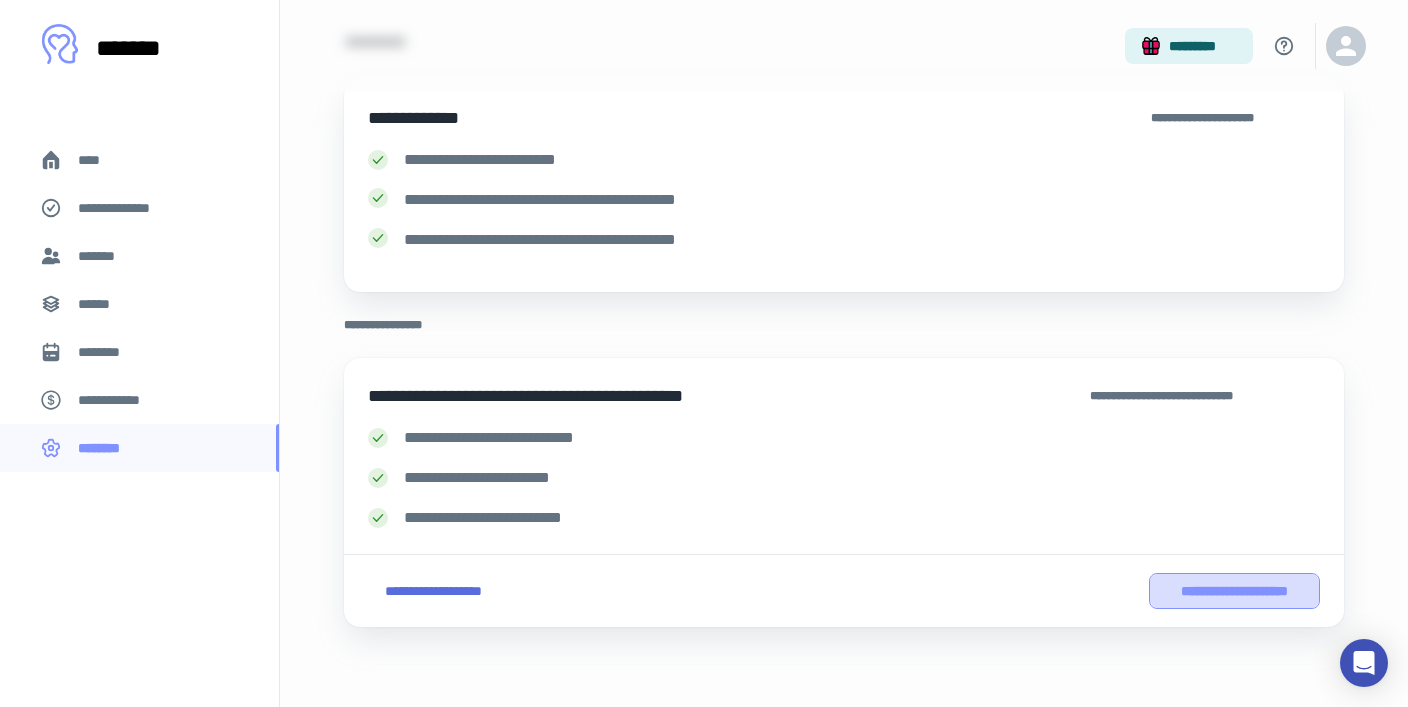 click on "**********" at bounding box center [1234, 591] 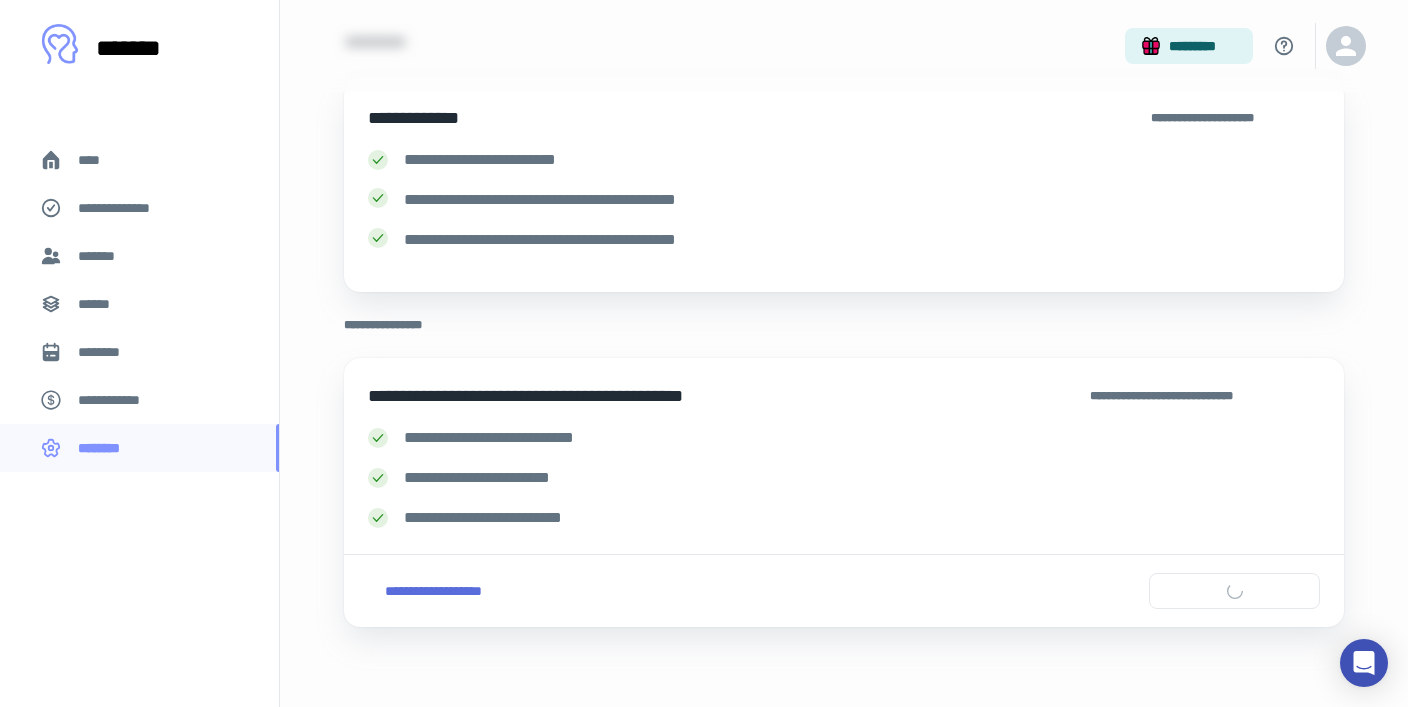 click on "****" at bounding box center (97, 160) 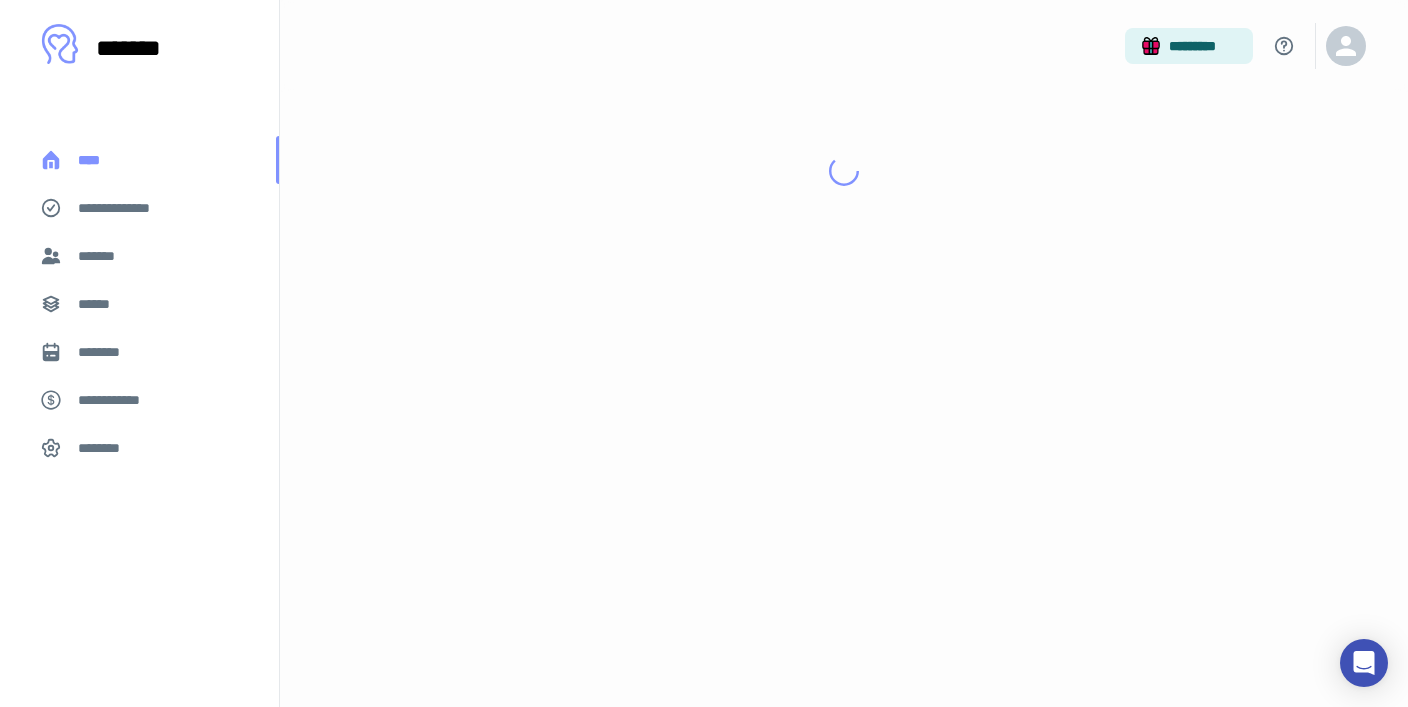 scroll, scrollTop: 0, scrollLeft: 0, axis: both 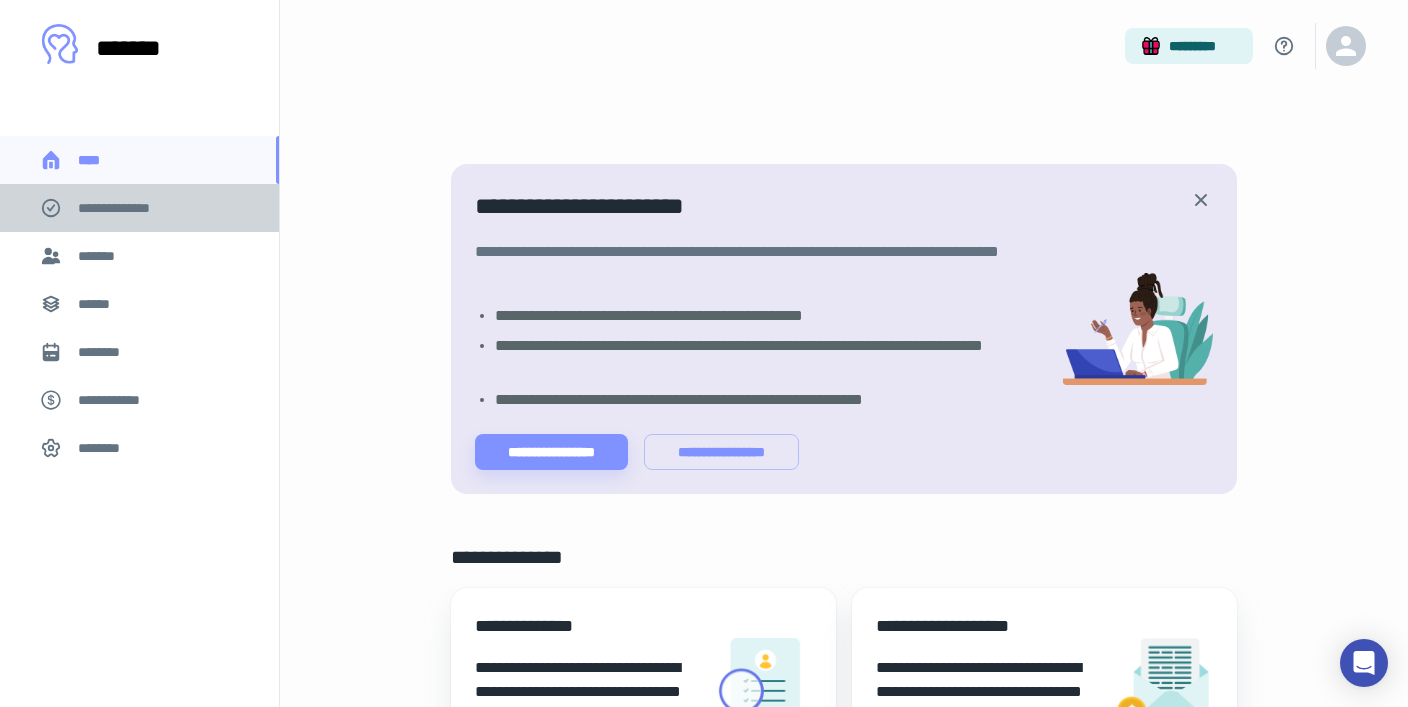 click on "**********" at bounding box center (127, 208) 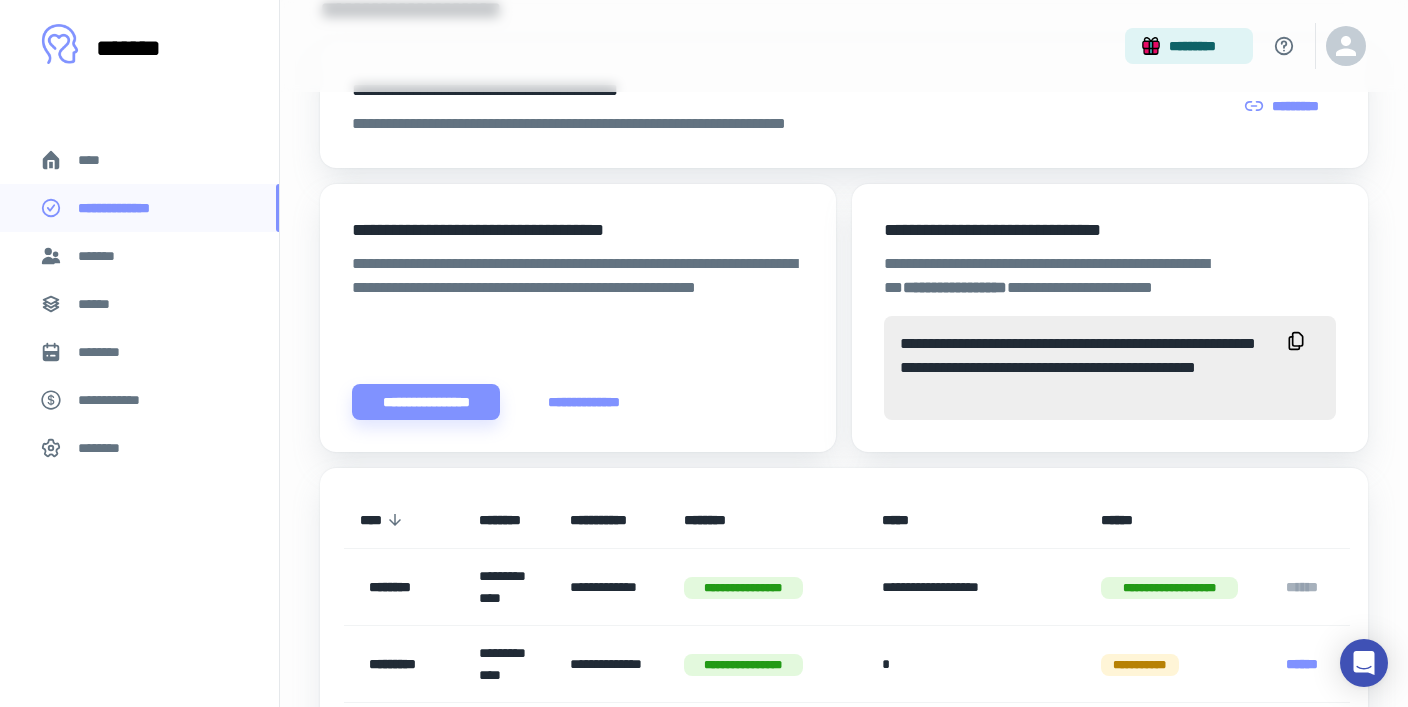 scroll, scrollTop: 594, scrollLeft: 0, axis: vertical 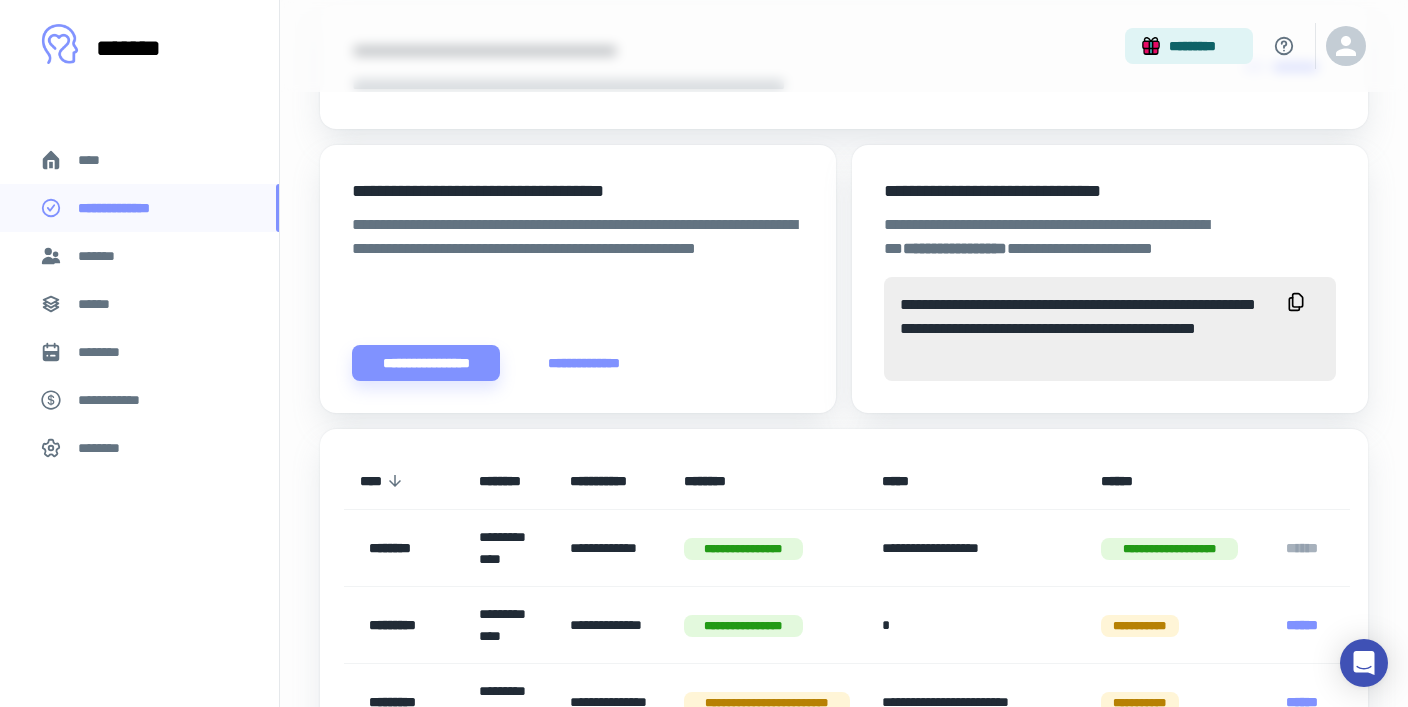 click 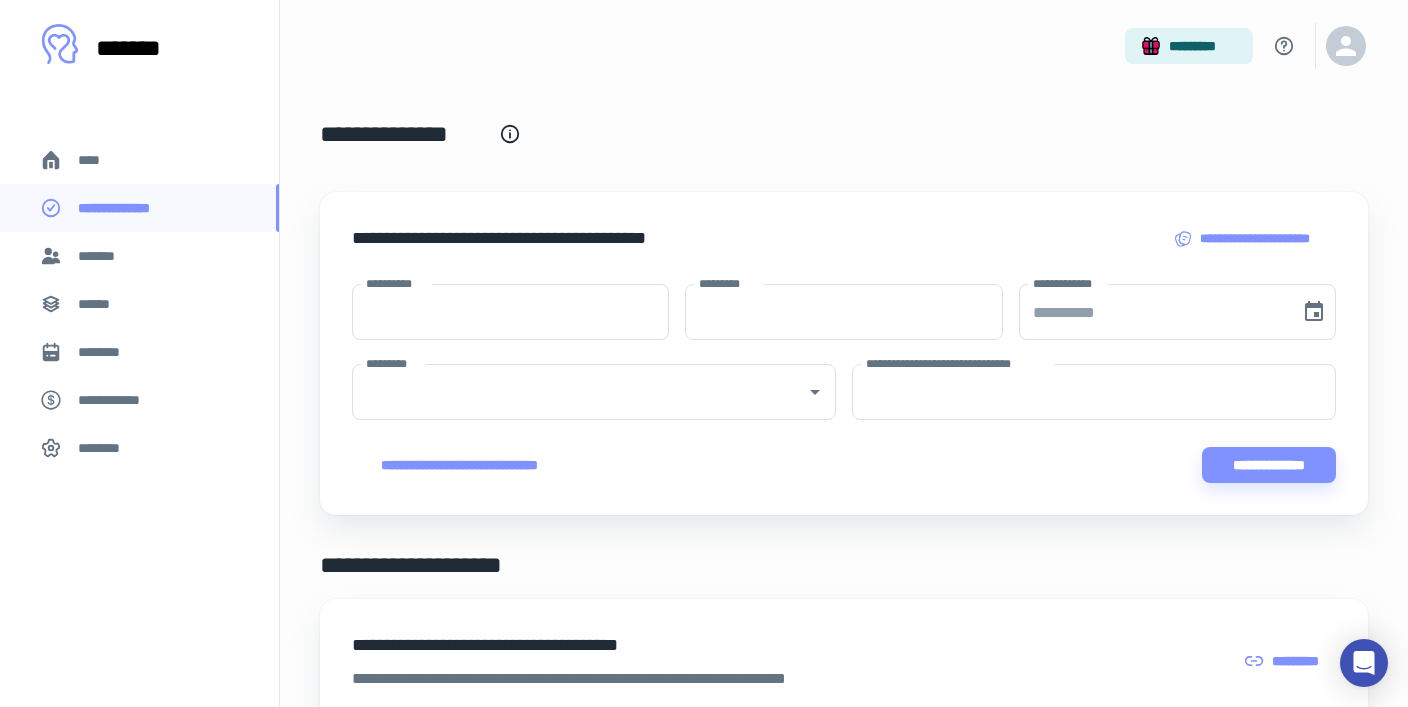 scroll, scrollTop: 0, scrollLeft: 0, axis: both 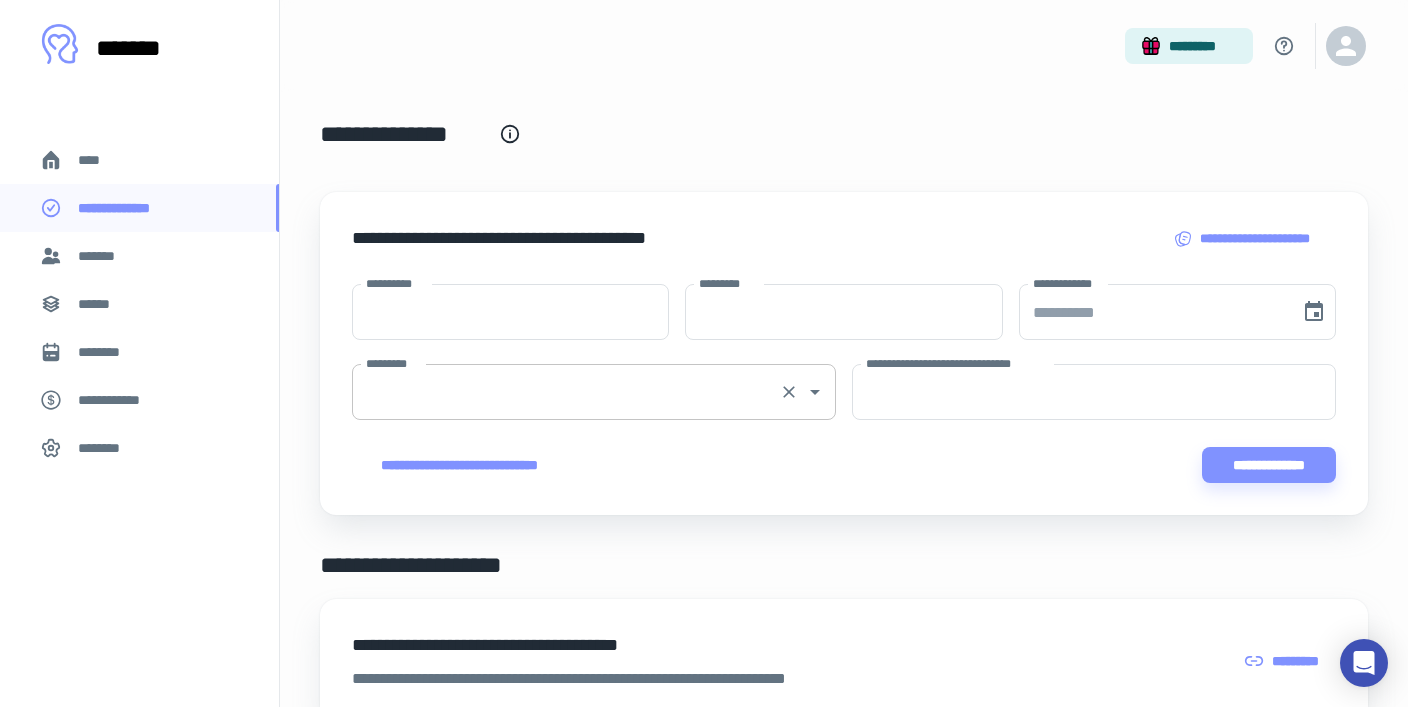 click on "*********" at bounding box center (566, 392) 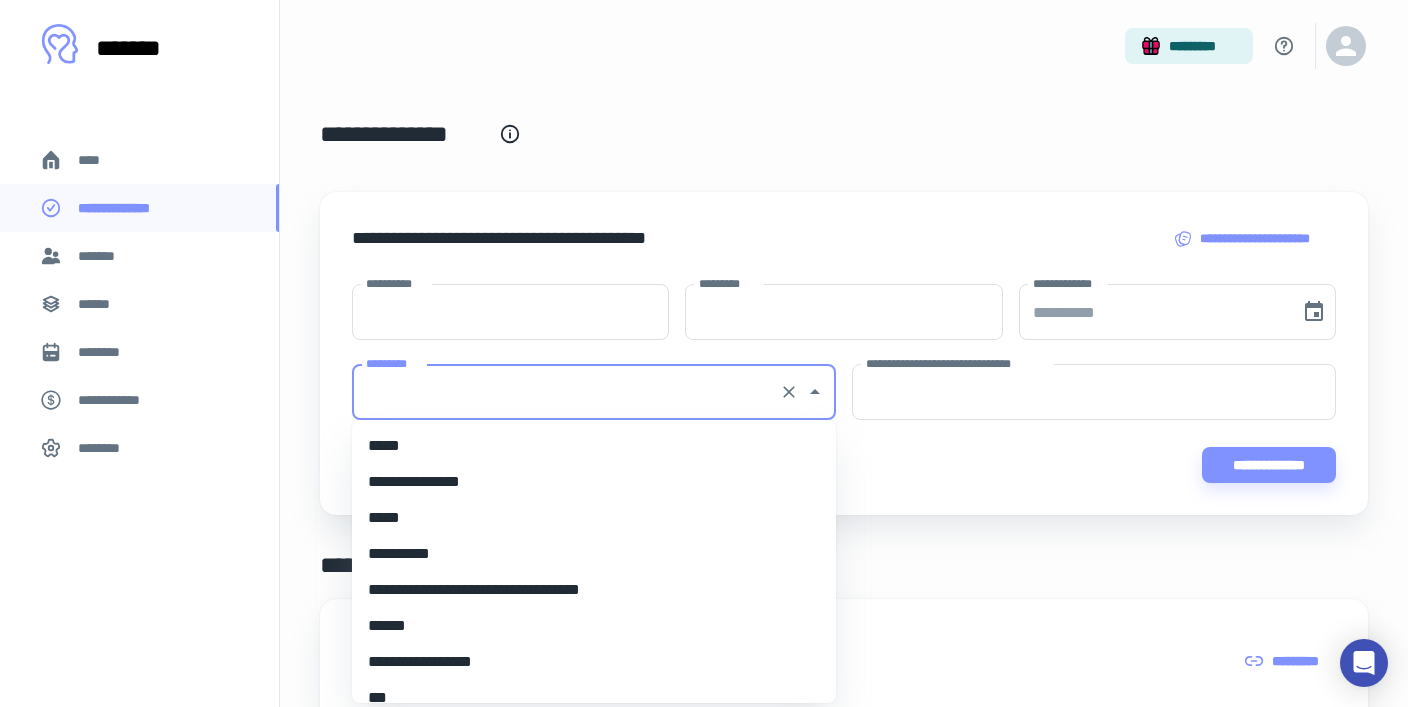 scroll, scrollTop: 8557, scrollLeft: 0, axis: vertical 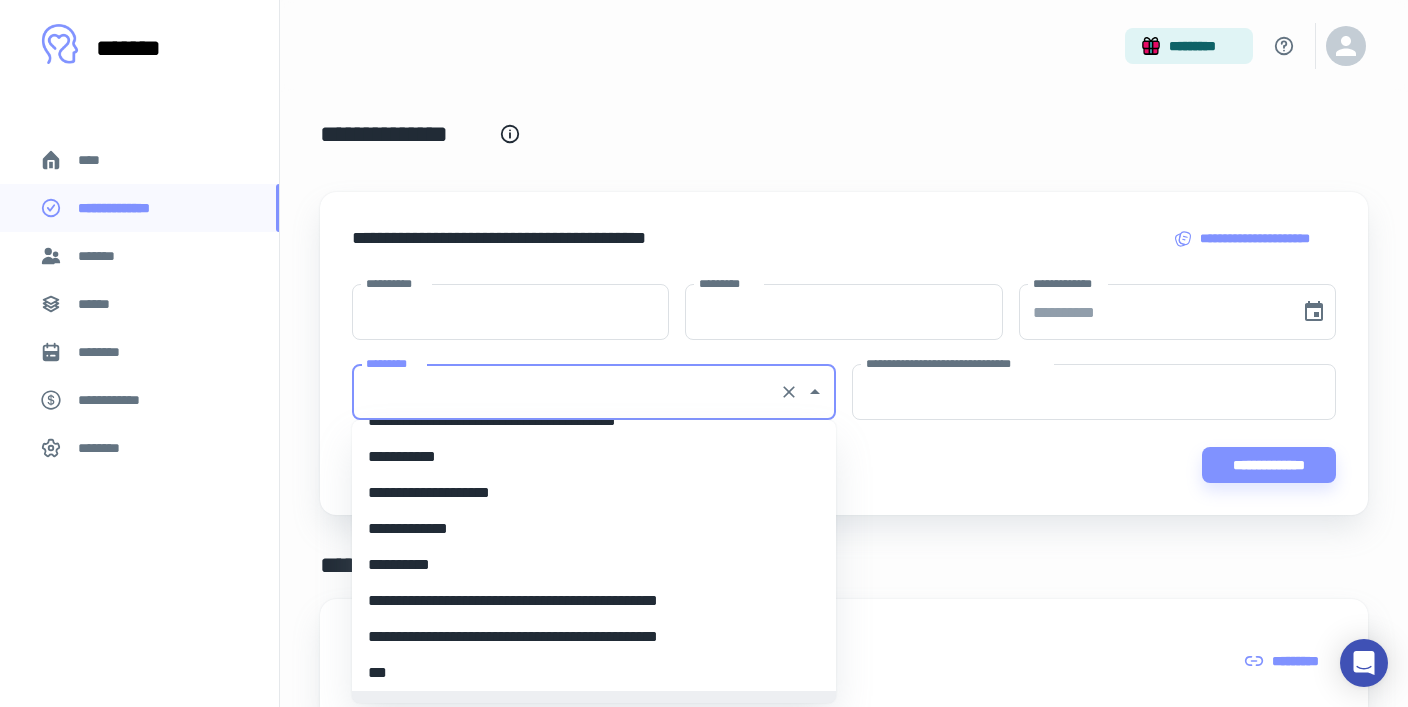 click on "*********" at bounding box center (566, 392) 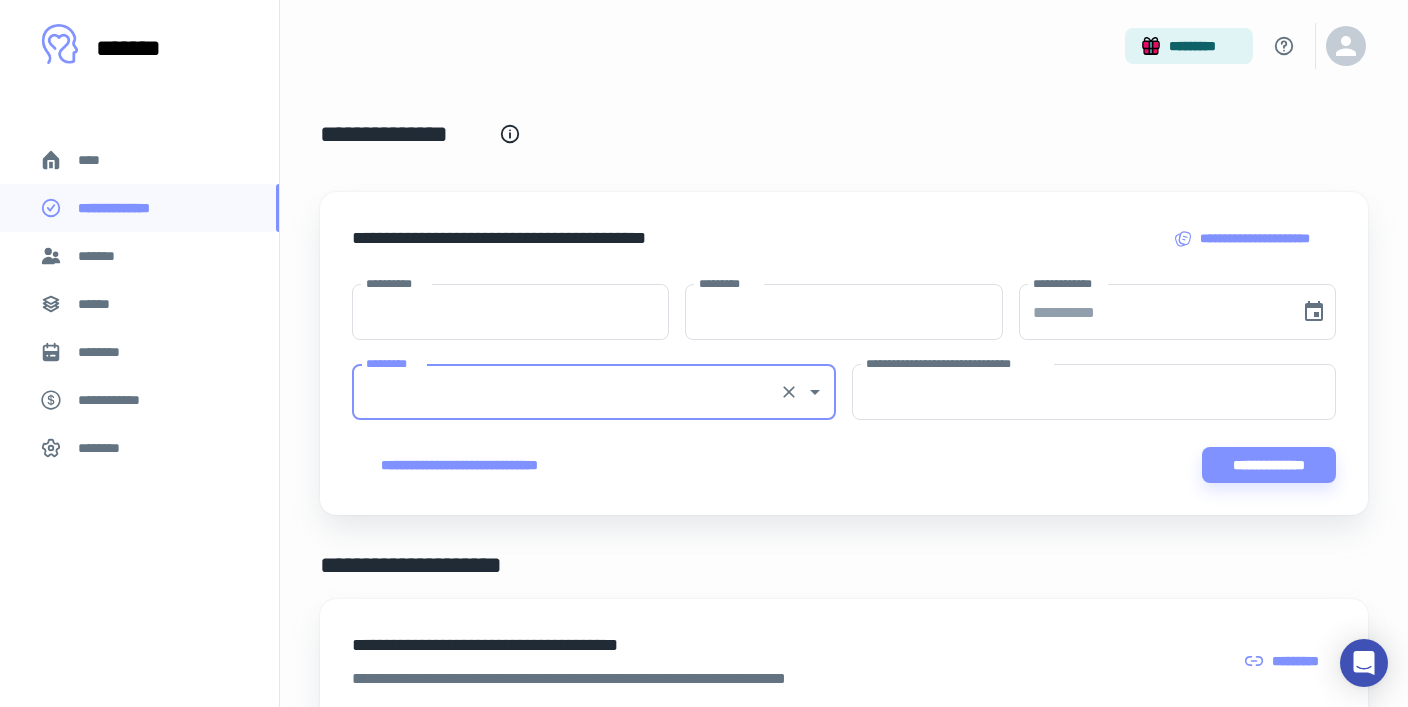 click on "*******" at bounding box center (101, 256) 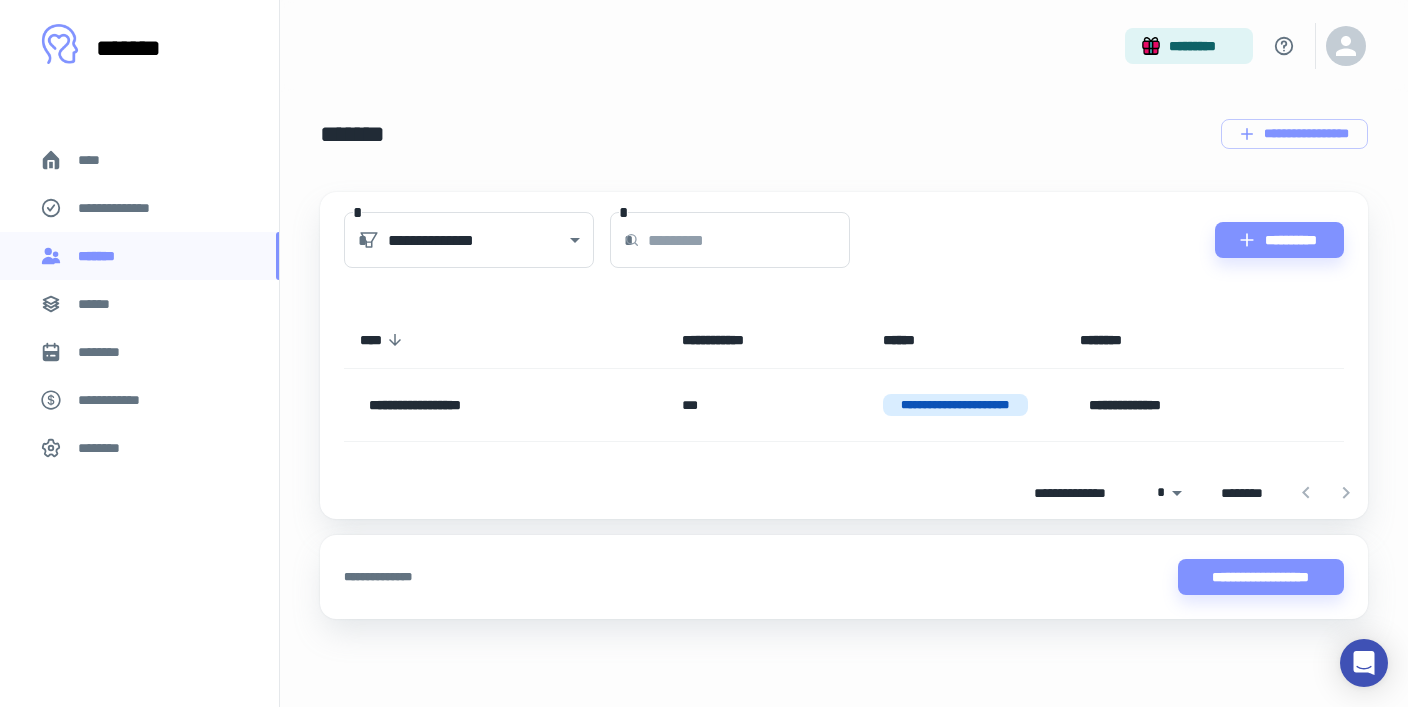 click on "******" at bounding box center [100, 304] 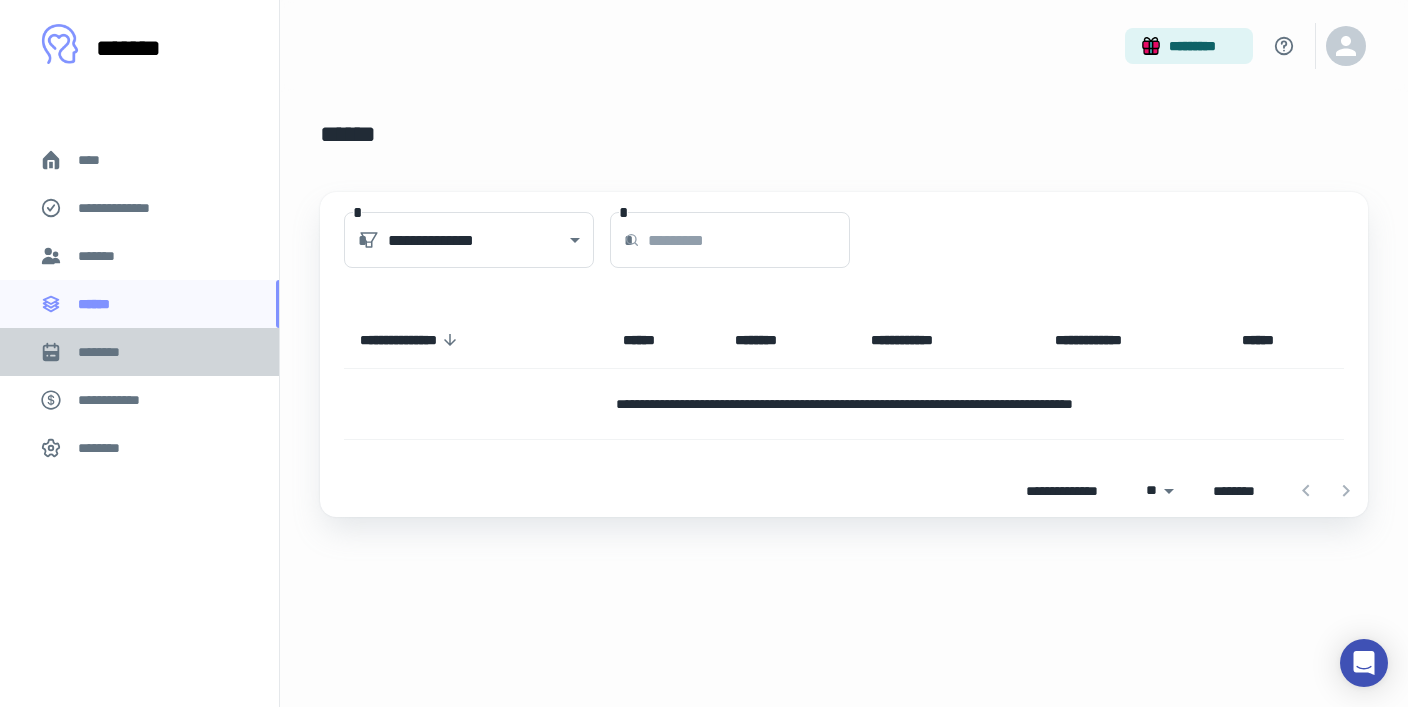 click on "********" at bounding box center (107, 352) 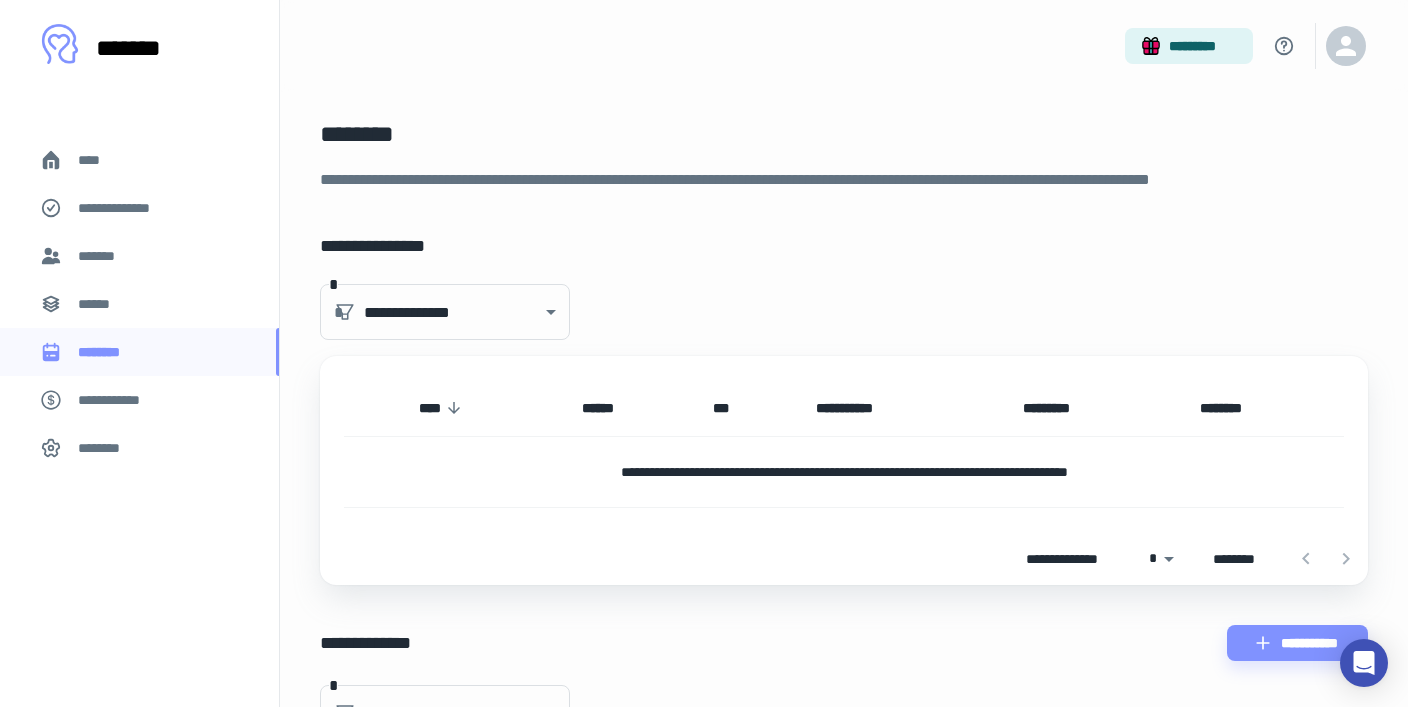 scroll, scrollTop: 0, scrollLeft: 0, axis: both 